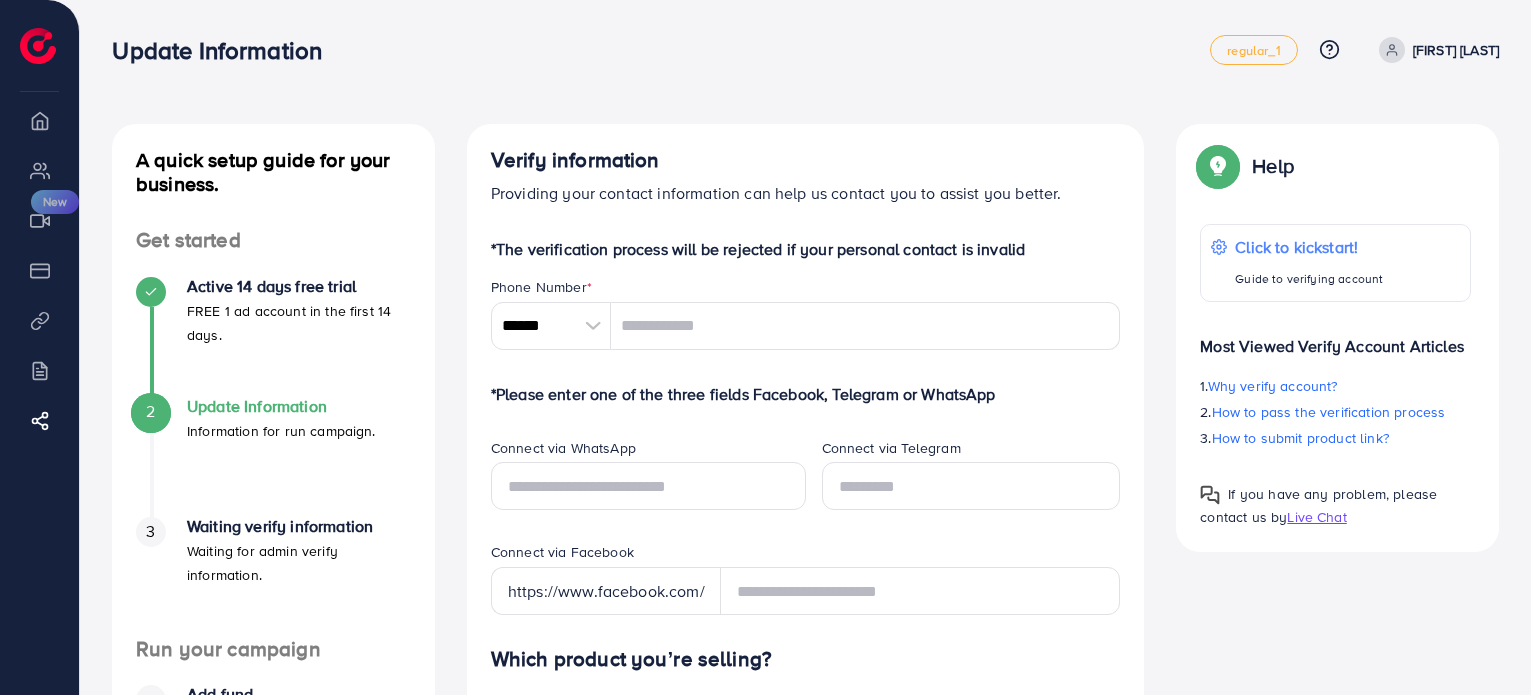 scroll, scrollTop: 0, scrollLeft: 0, axis: both 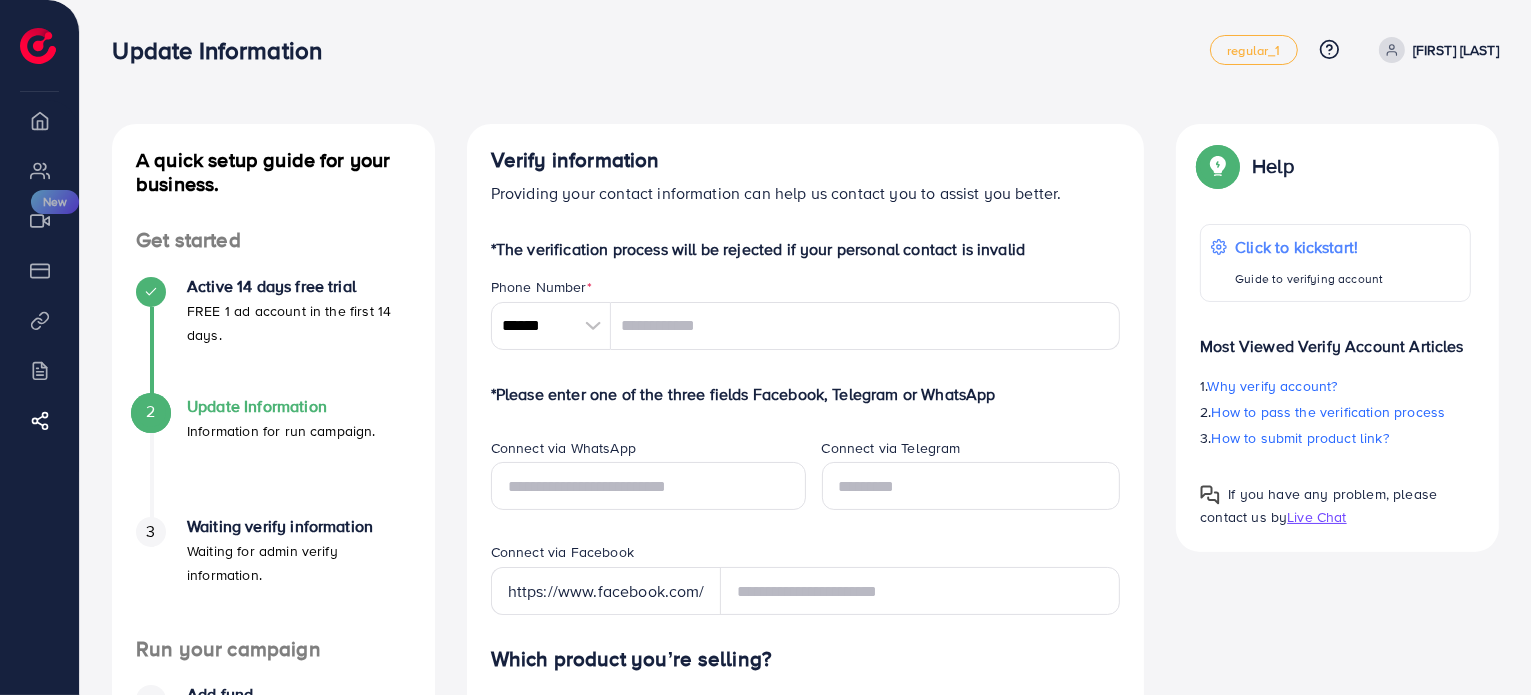 click at bounding box center [593, 326] 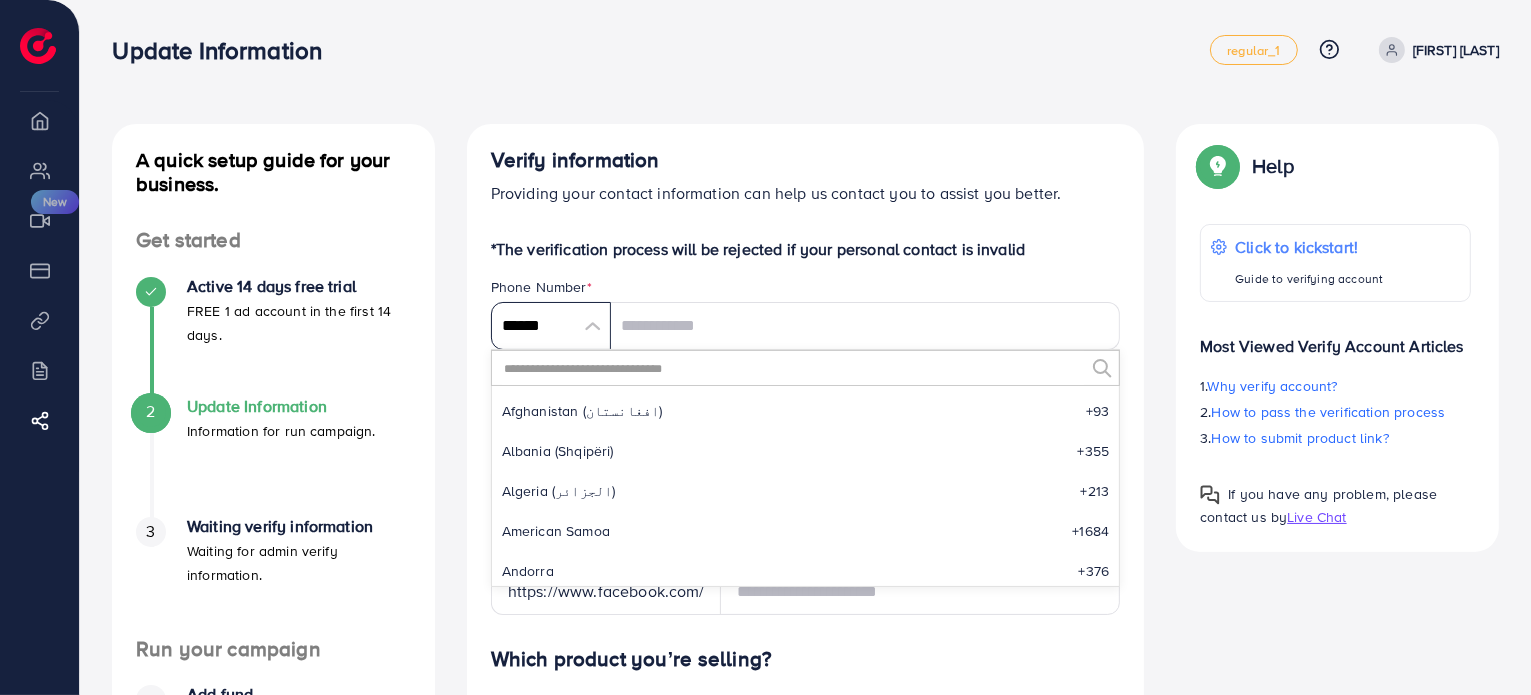 scroll, scrollTop: 9284, scrollLeft: 0, axis: vertical 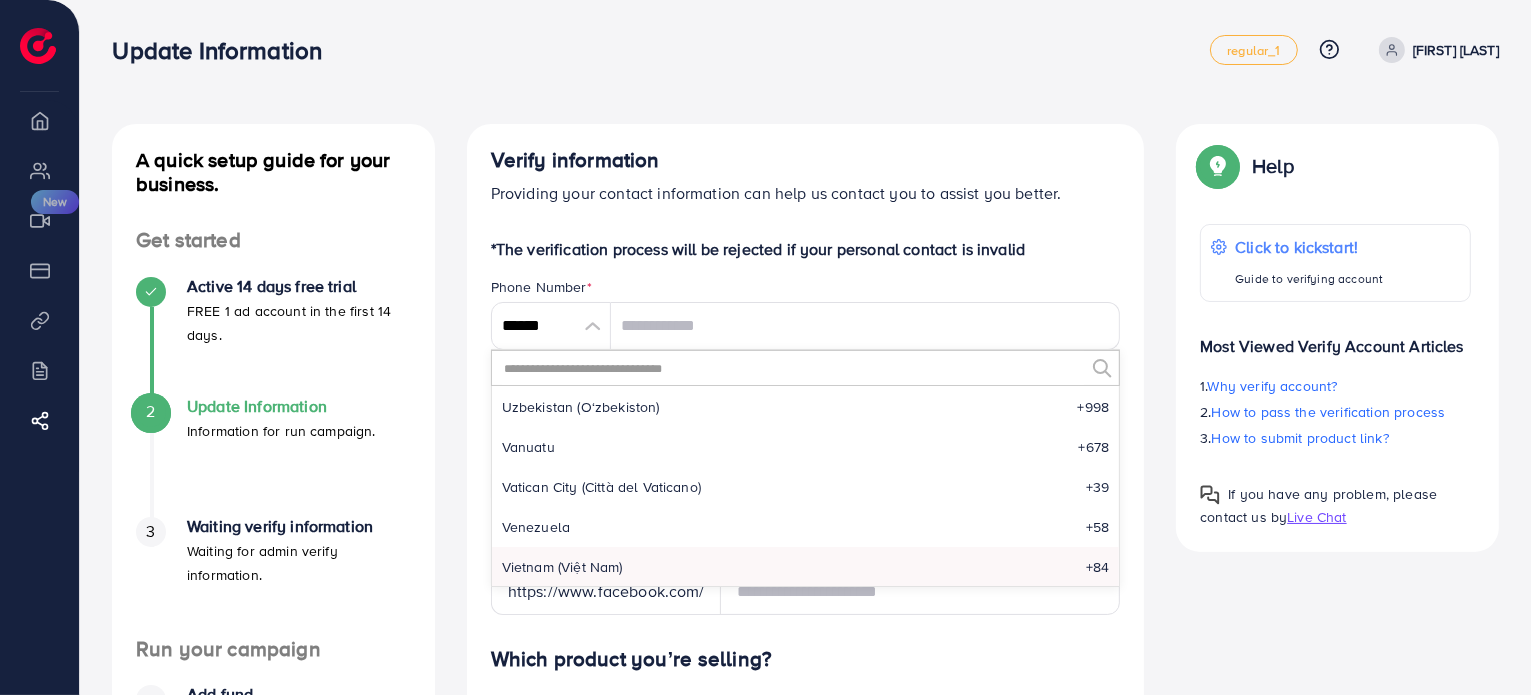 click at bounding box center (793, 368) 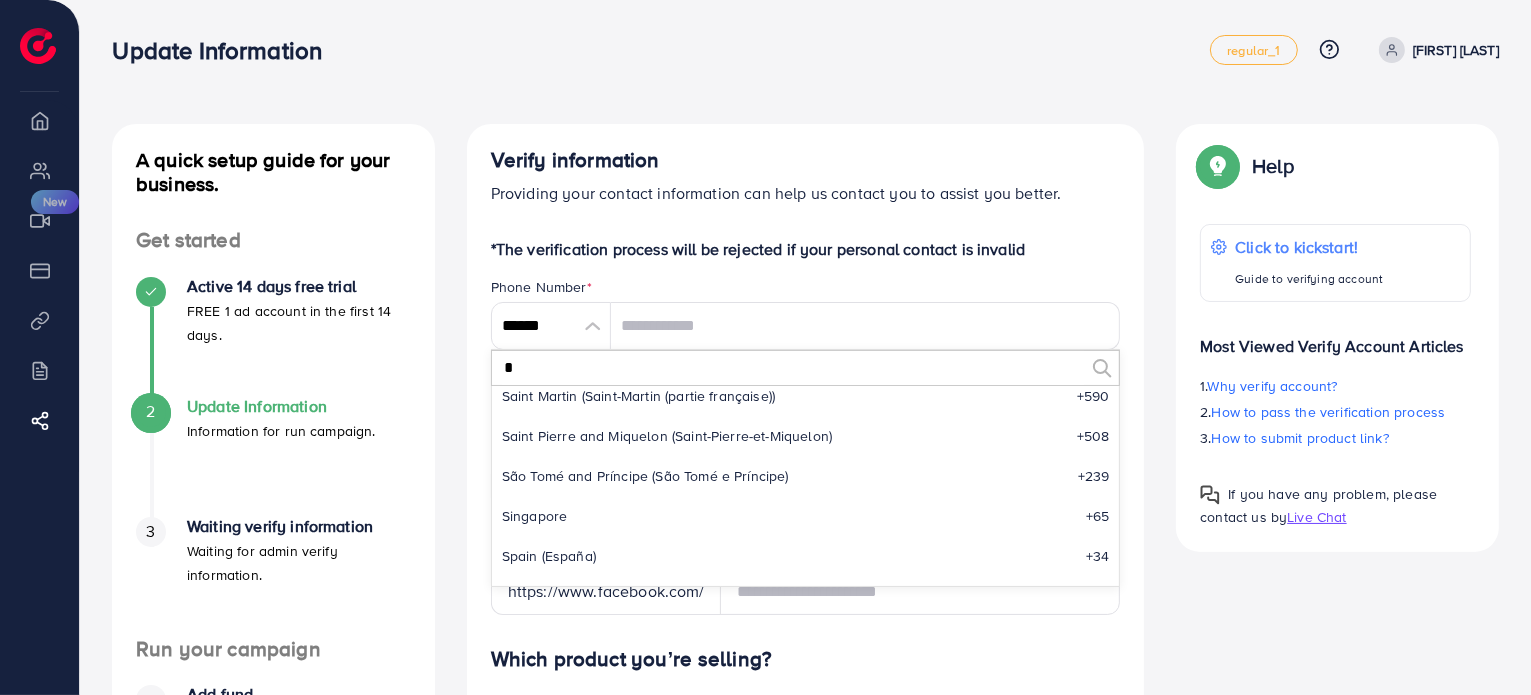 scroll, scrollTop: 1095, scrollLeft: 0, axis: vertical 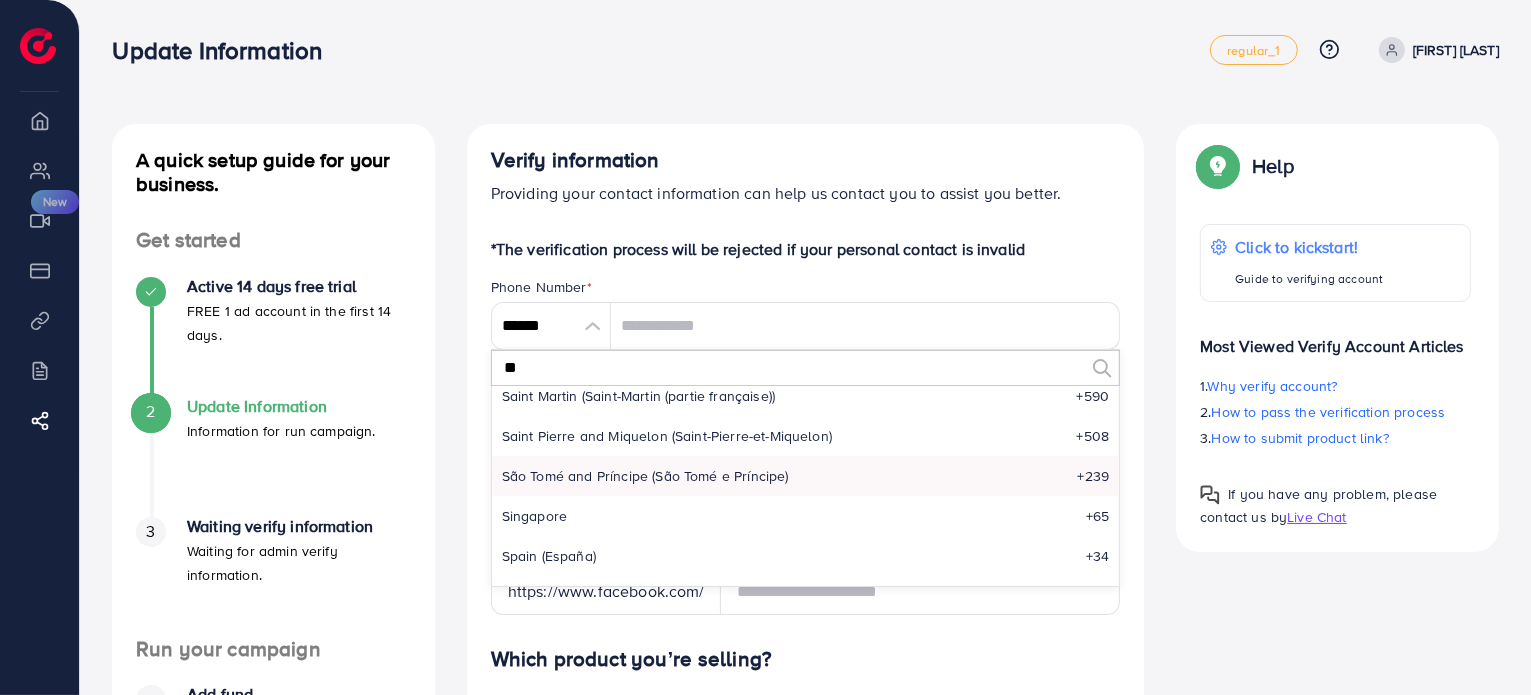 type on "*" 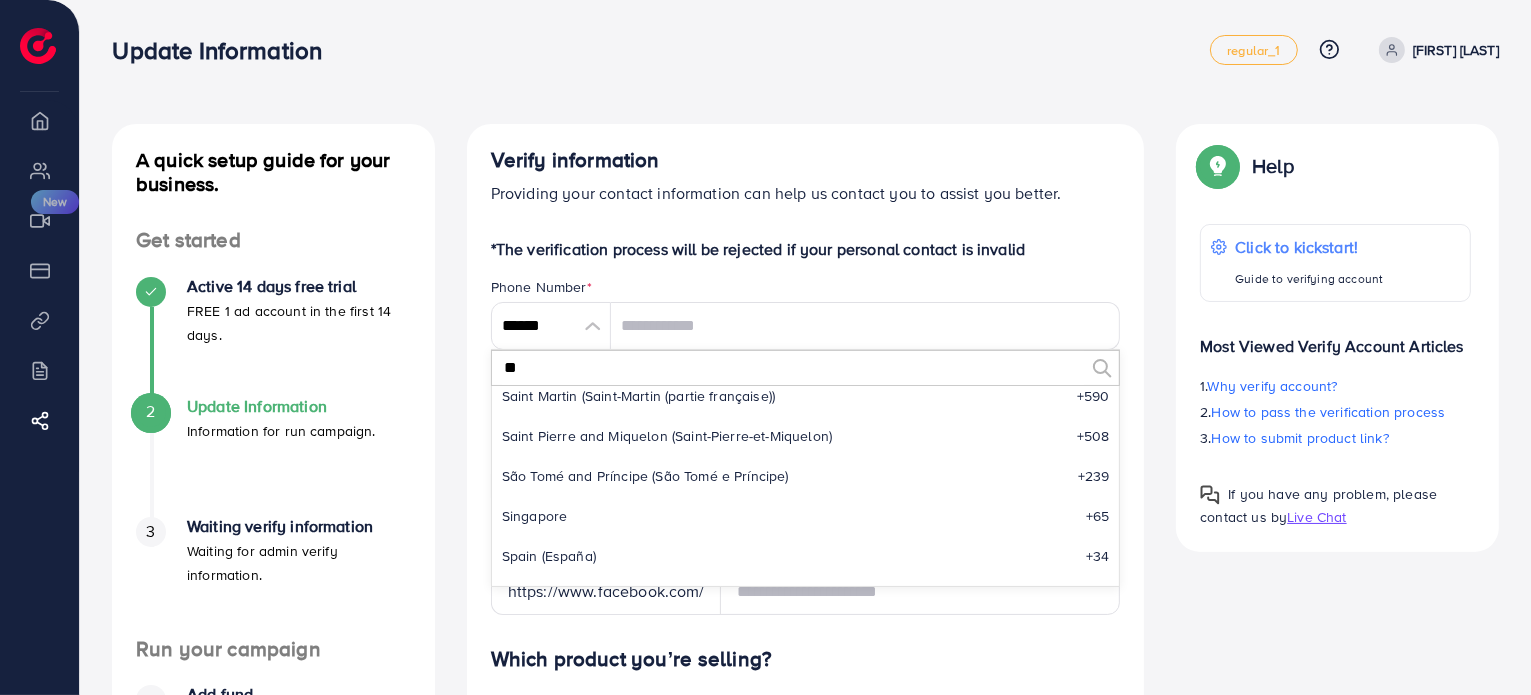 type on "**" 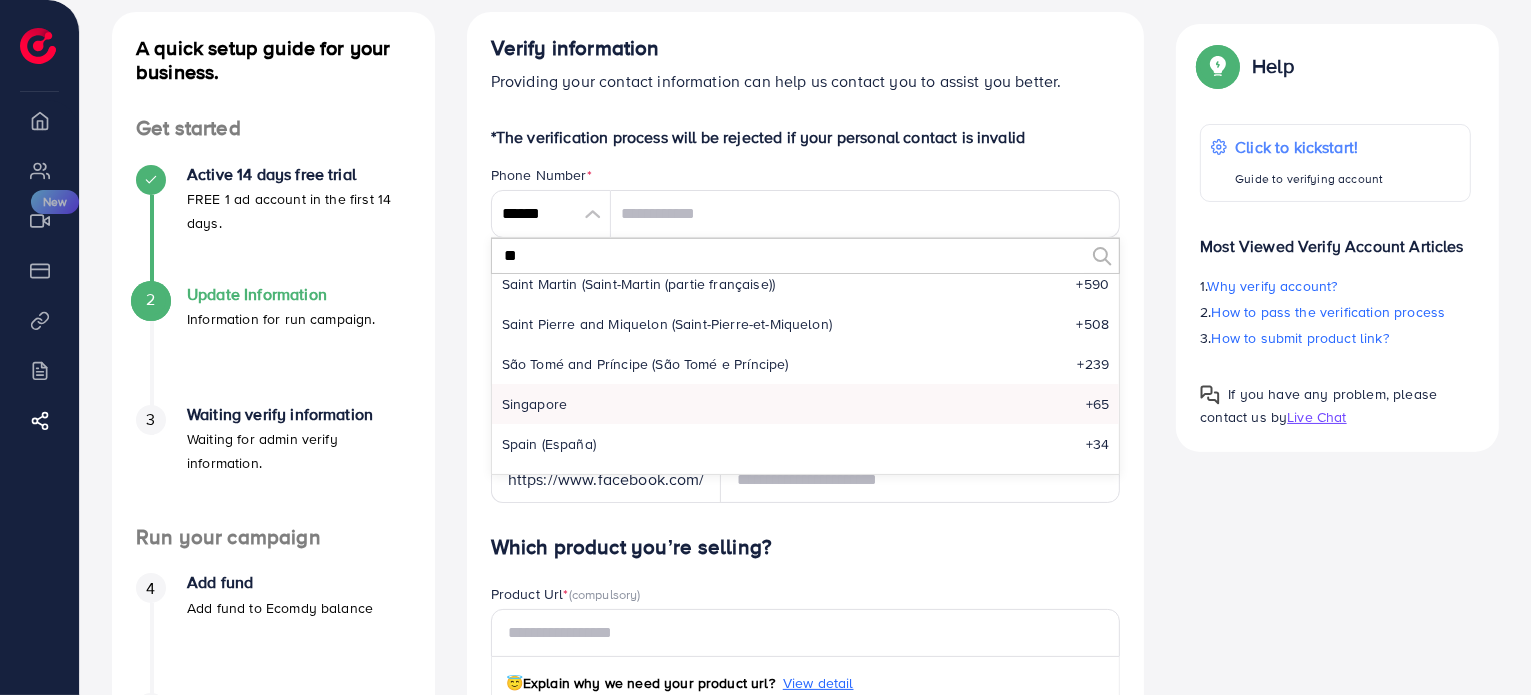 scroll, scrollTop: 112, scrollLeft: 0, axis: vertical 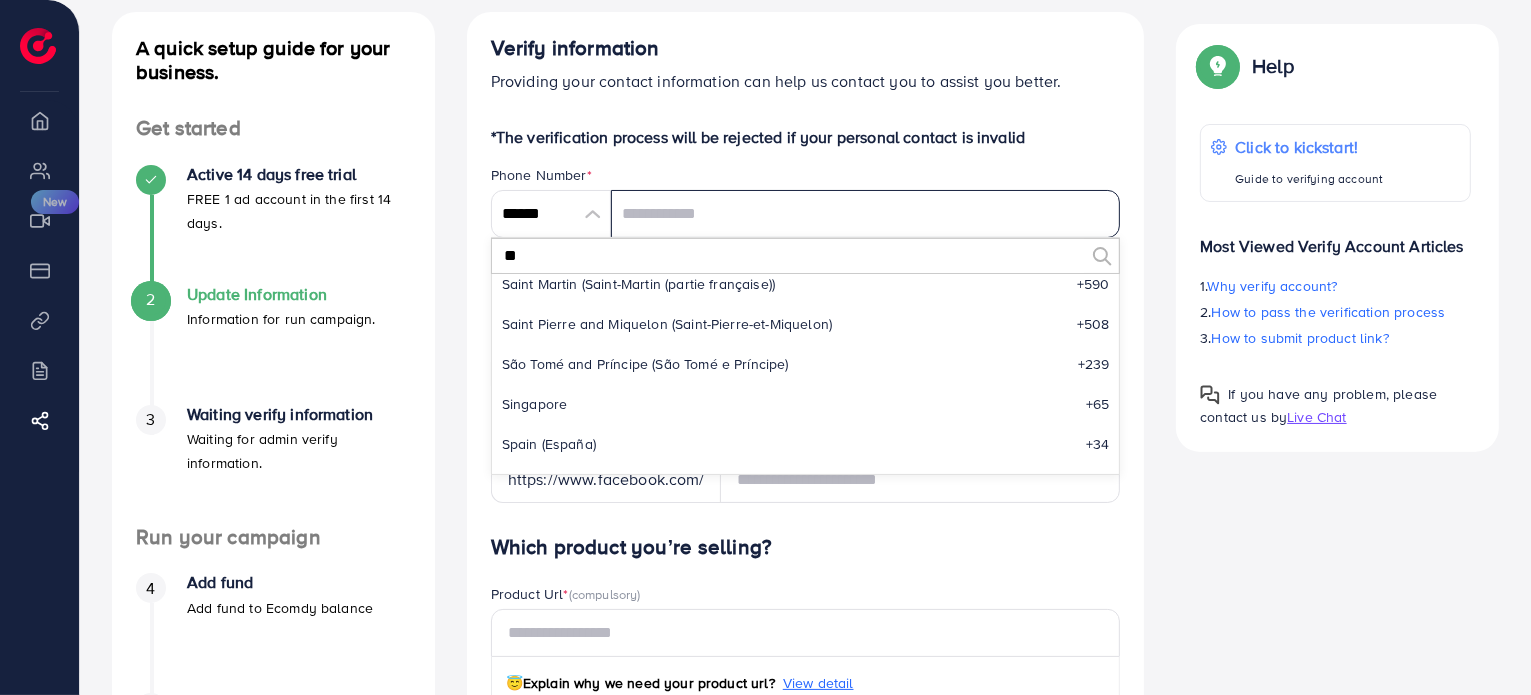 click at bounding box center (866, 214) 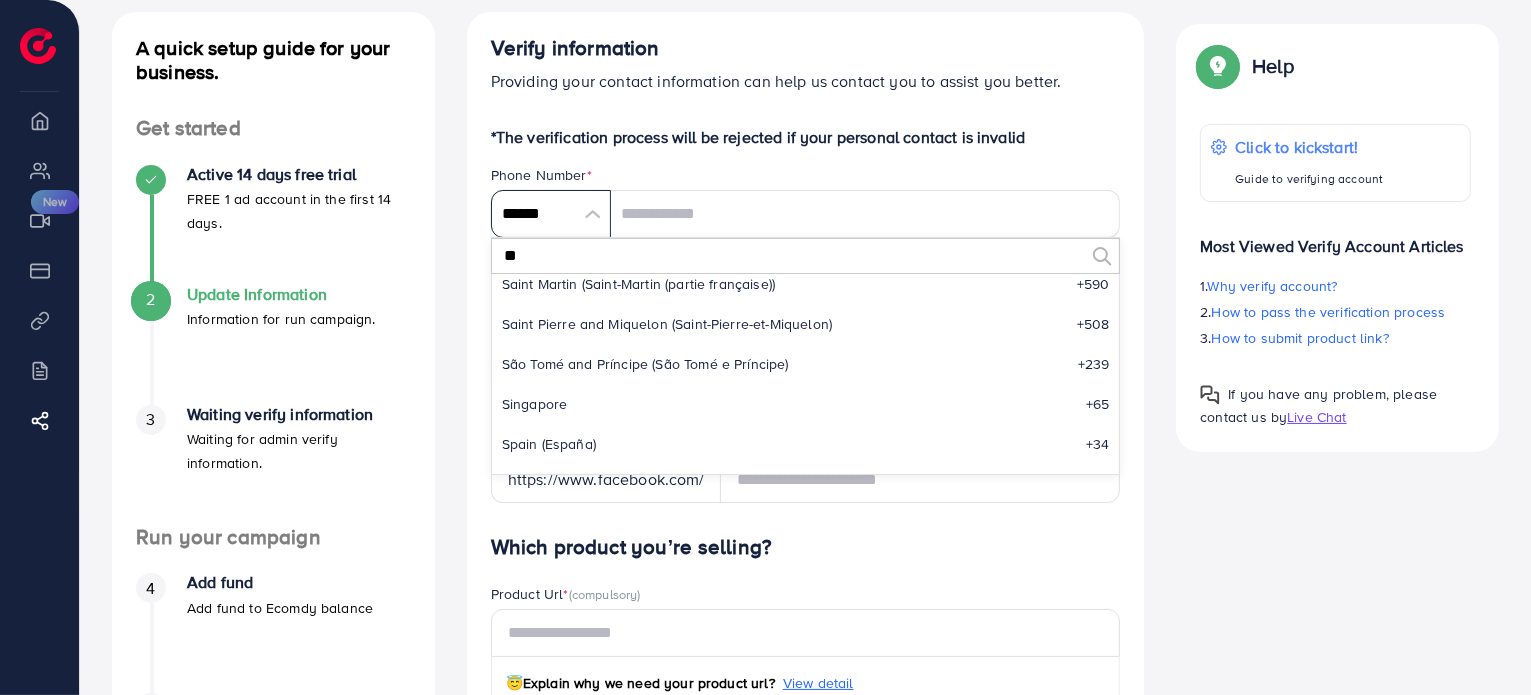 click on "******" at bounding box center (551, 214) 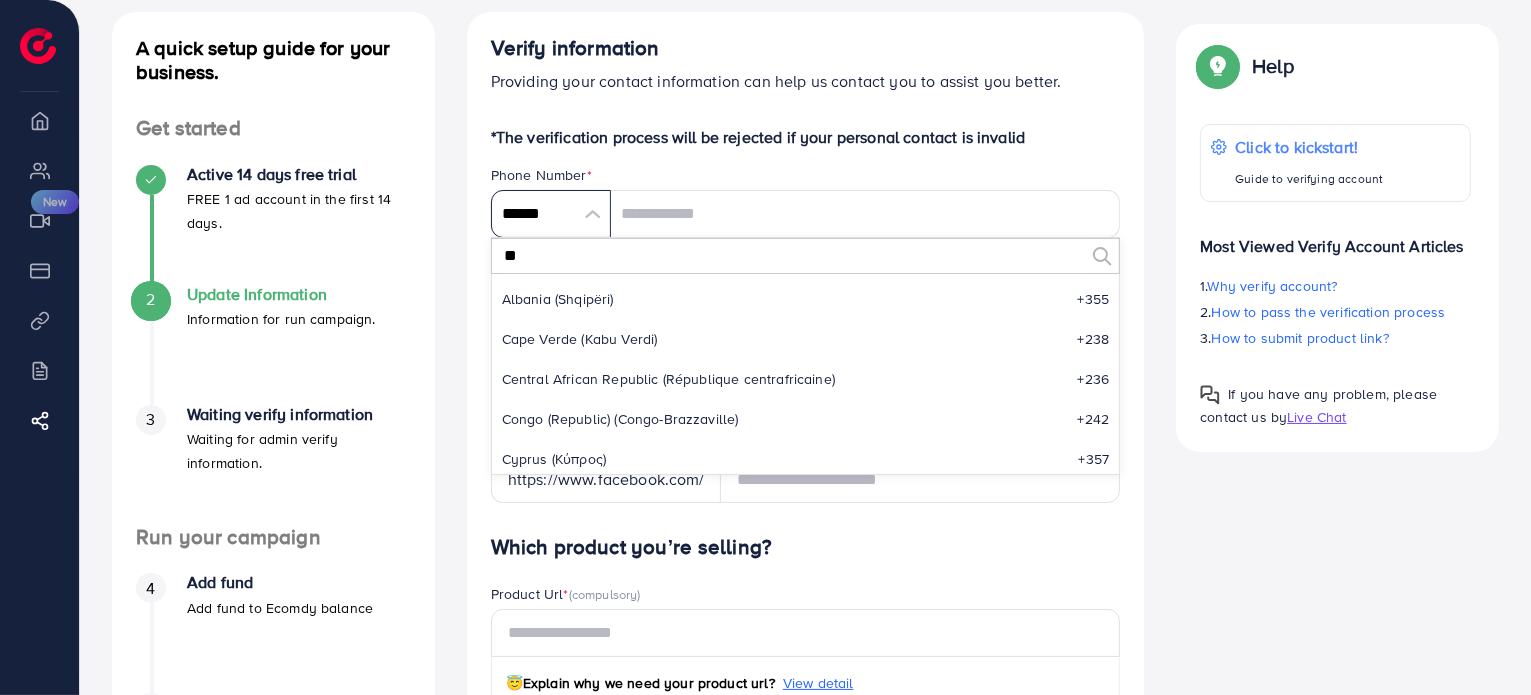 click on "******" at bounding box center [551, 214] 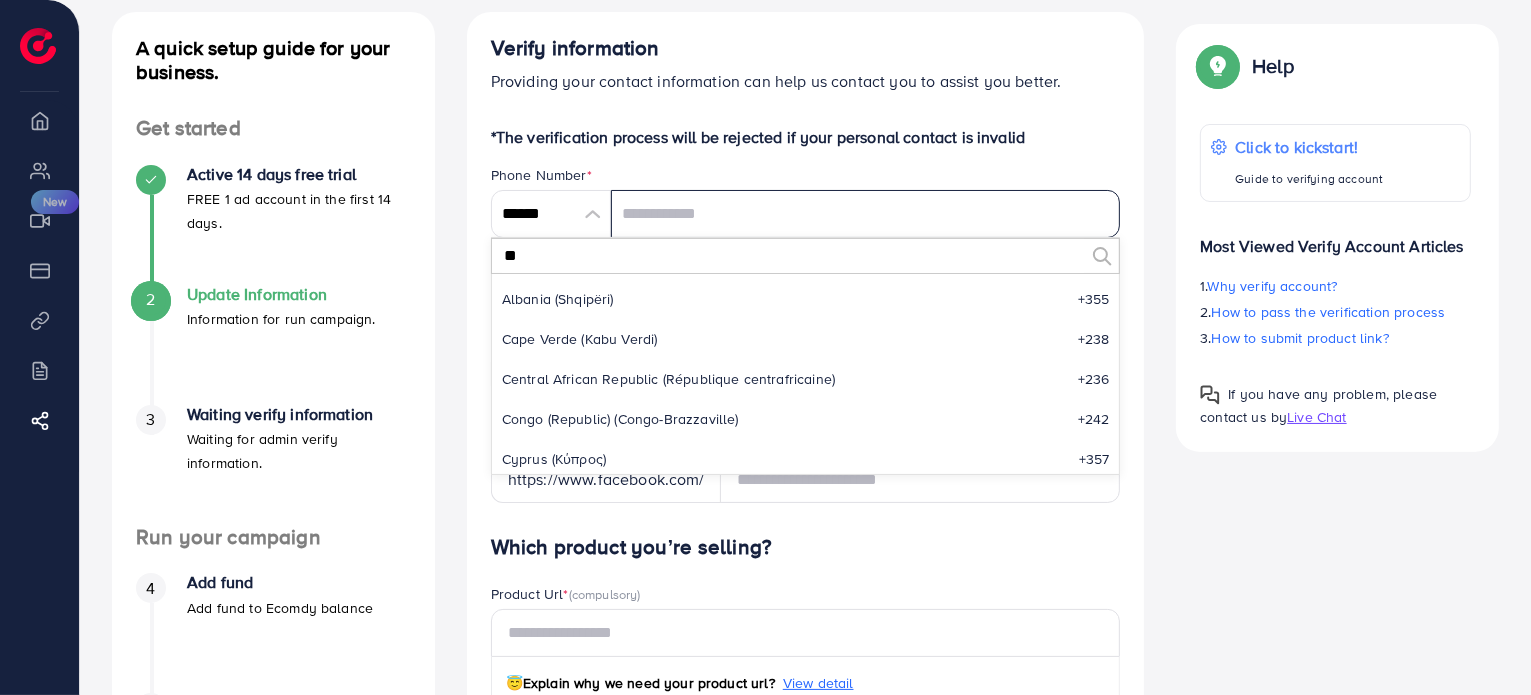 click at bounding box center [866, 214] 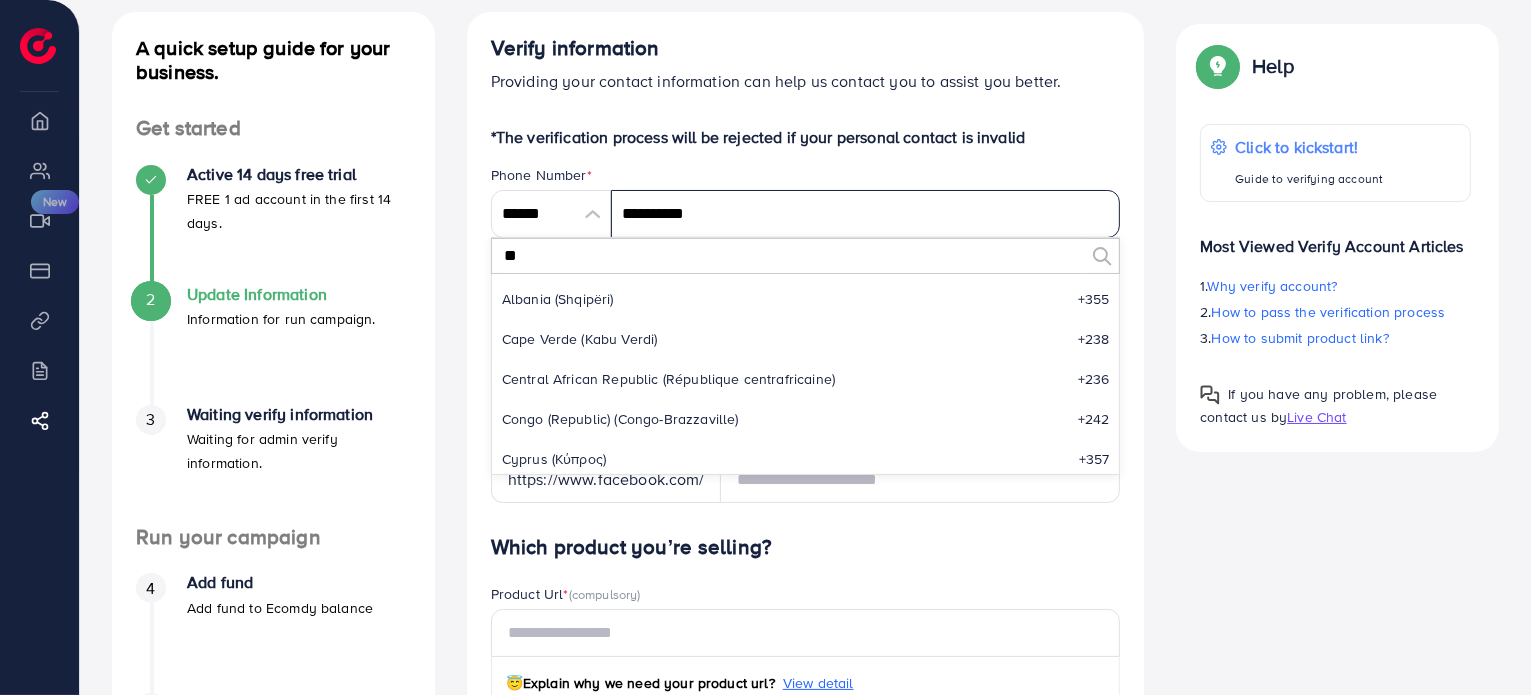type on "**********" 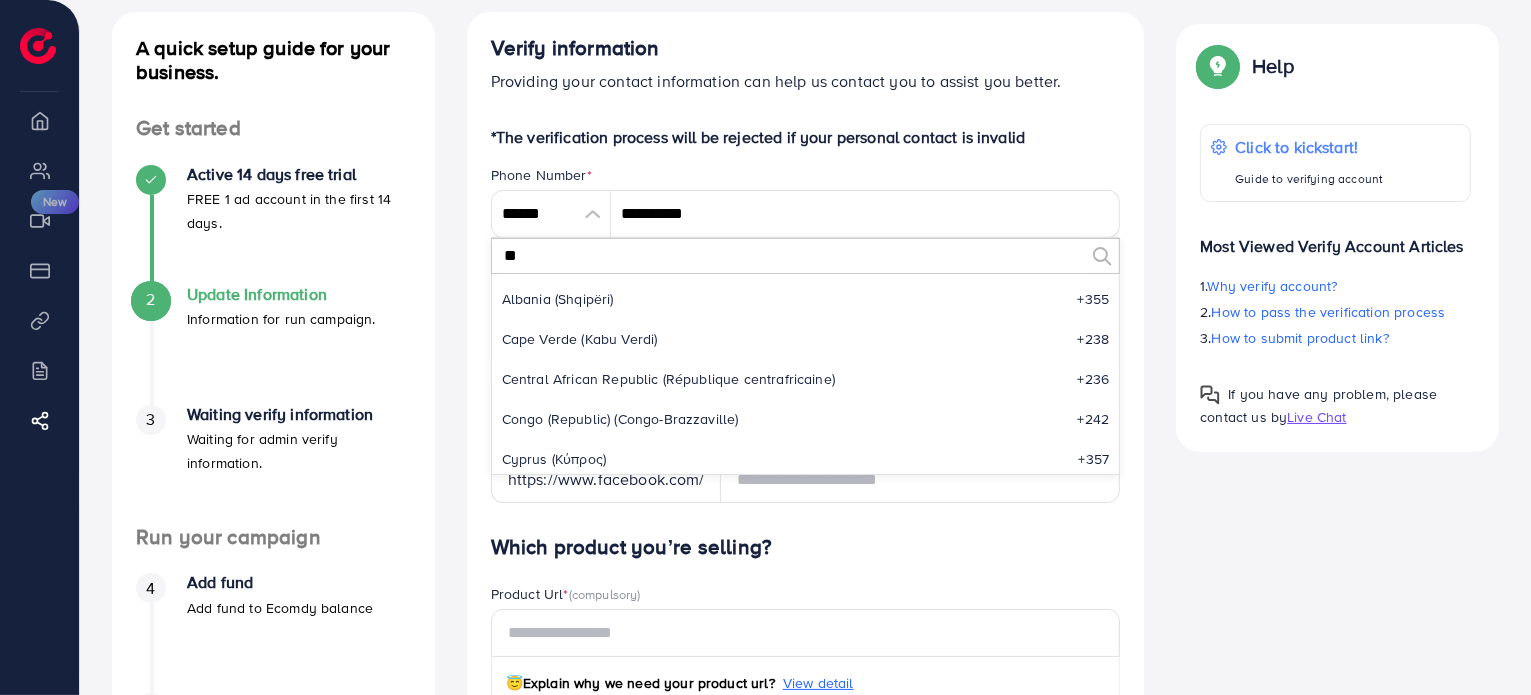 click on "Verify information   Providing your contact information can help us contact you to assist you better.   *The verification process will be rejected if your personal contact is invalid   Phone Number  * ****** ** A B C D E F G H I J K L M N O P Q R S T U V W X Y Z search no result Albania (Shqipëri) [PHONE] Cape Verde (Kabu Verdi) [PHONE] Central African Republic (République centrafricaine) [PHONE] Congo (Republic) (Congo-Brazzaville) [PHONE] Cyprus (Κύπρος) [PHONE] Czech Republic (Česká republika) [PHONE] Dominican Republic (República Dominicana) [PHONE] Egypt (‫مصر‬‎) [PHONE] Ethiopia [PHONE] French Polynesia (Polynésie française) [PHONE] Guadeloupe [PHONE] Japan (日本) [PHONE] Moldova (Republica Moldova) [PHONE] Nepal (नेपाल) [PHONE] North Korea (조선 민주주의 인민 공화국) [PHONE] Northern Mariana Islands [PHONE] Pakistan (‫پاکستان‬‎) [PHONE] Palau [PHONE] Palestine (‫فلسطين‬‎) [PHONE] Panama (Panamá) [PHONE] Papua New Guinea [PHONE] Paraguay [PHONE] Peru (Perú) [PHONE] Philippines [PHONE] Poland (Polska) [PHONE] [PHONE]" at bounding box center [806, 741] 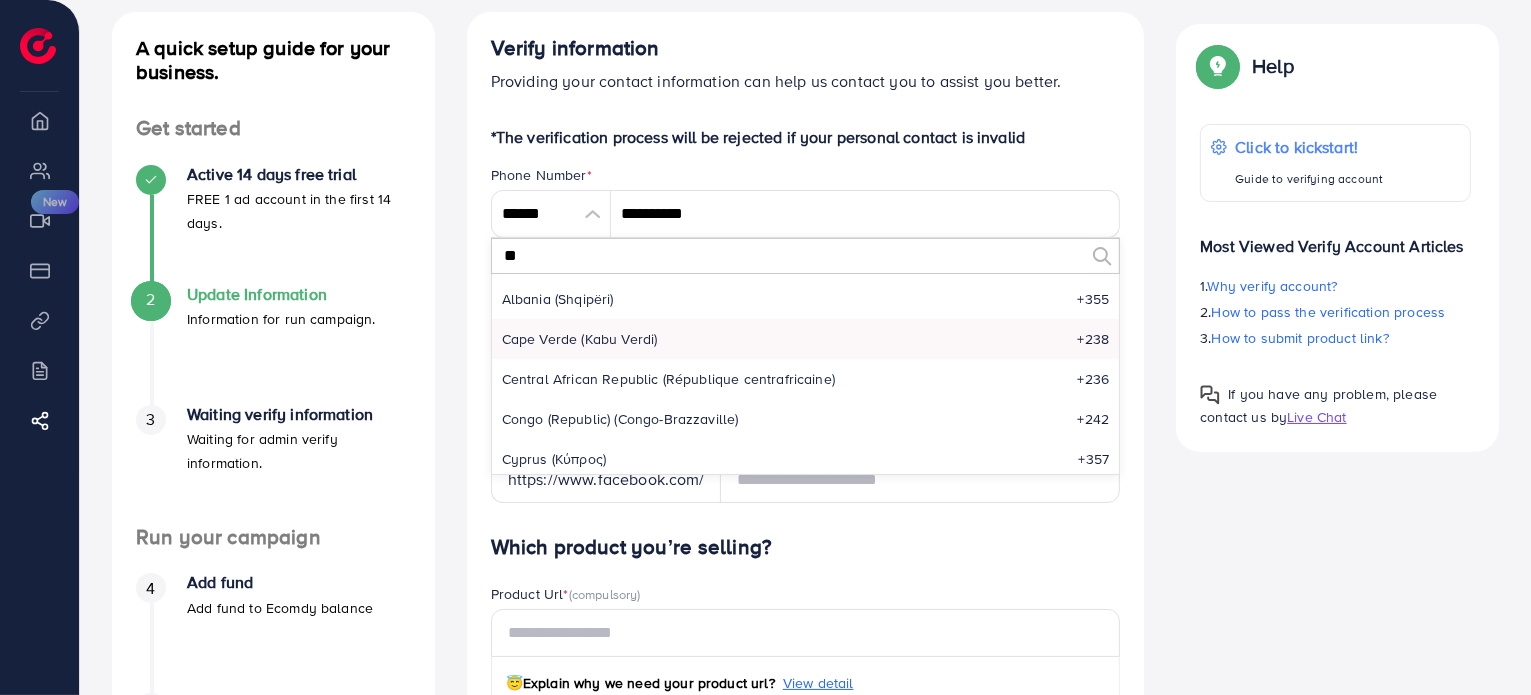 type on "*" 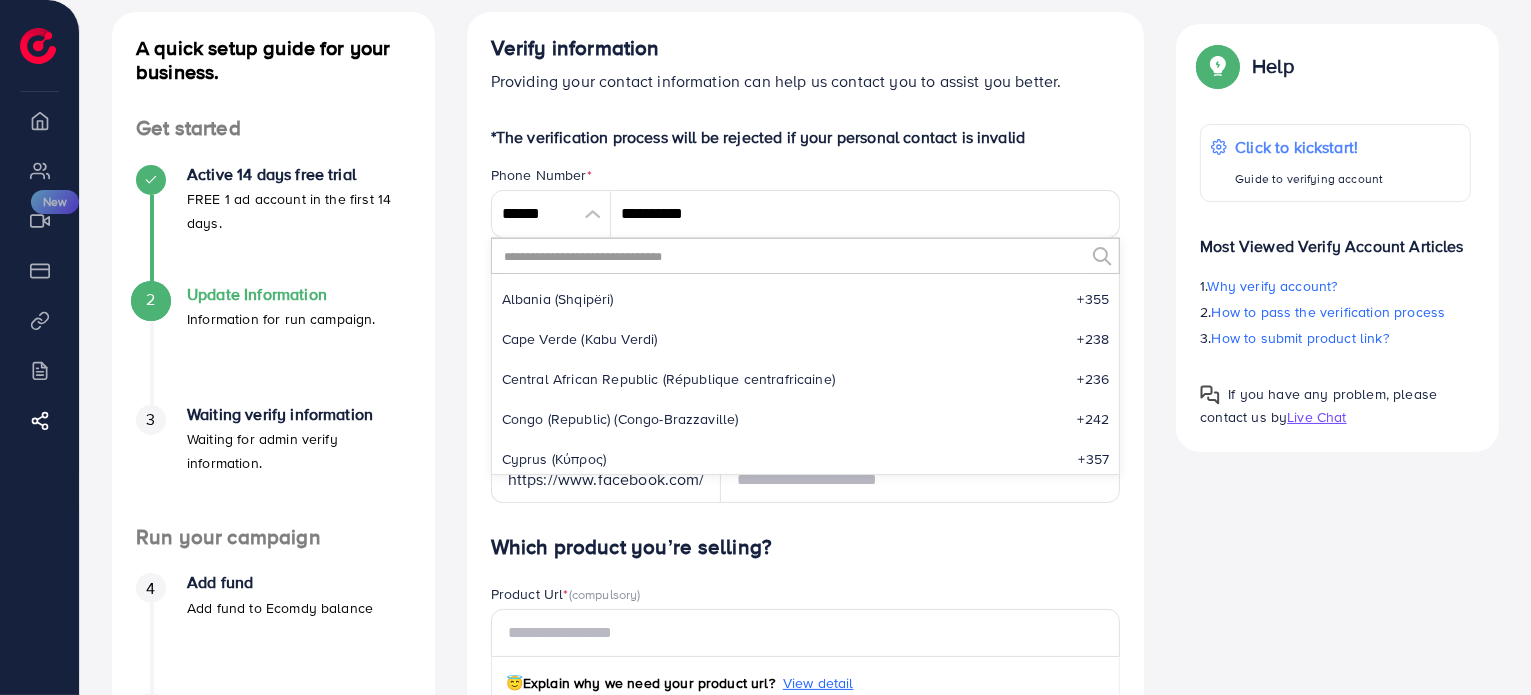 type 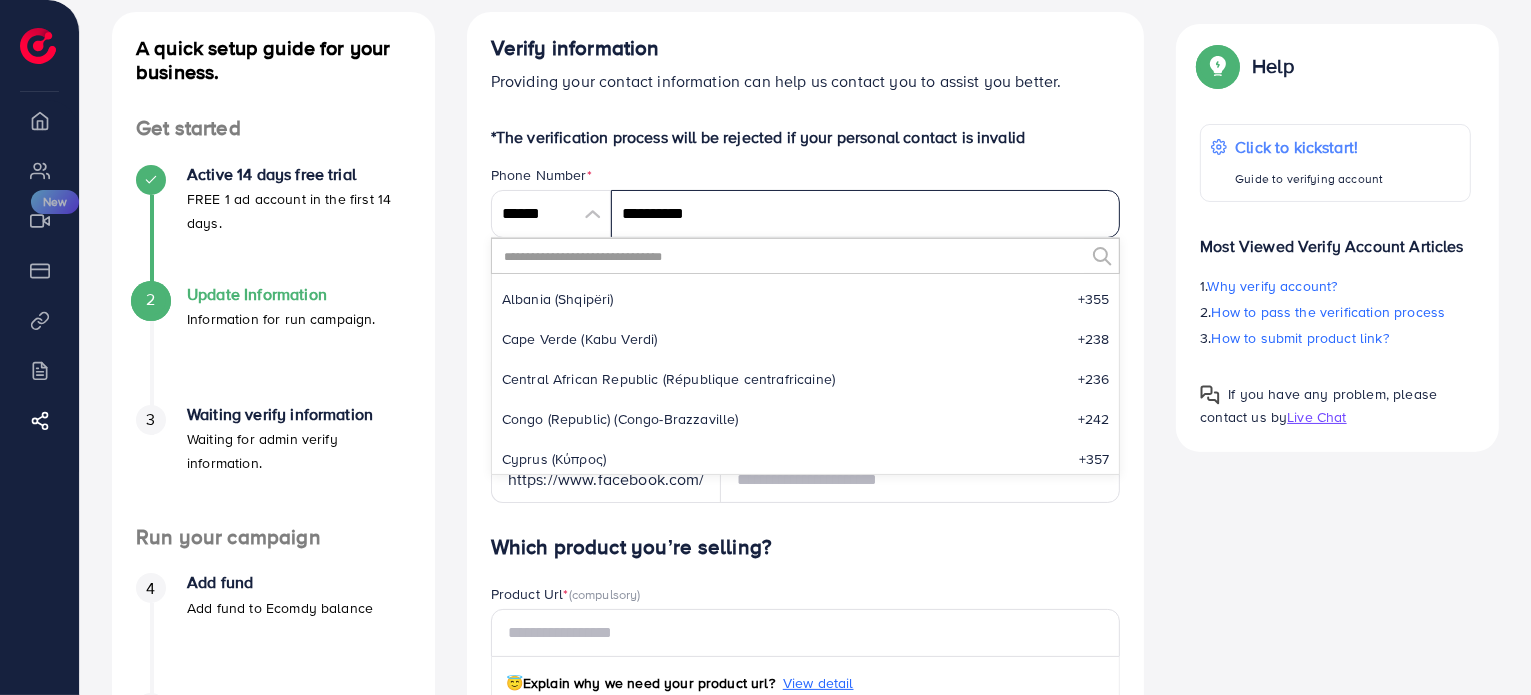 click on "**********" at bounding box center (866, 214) 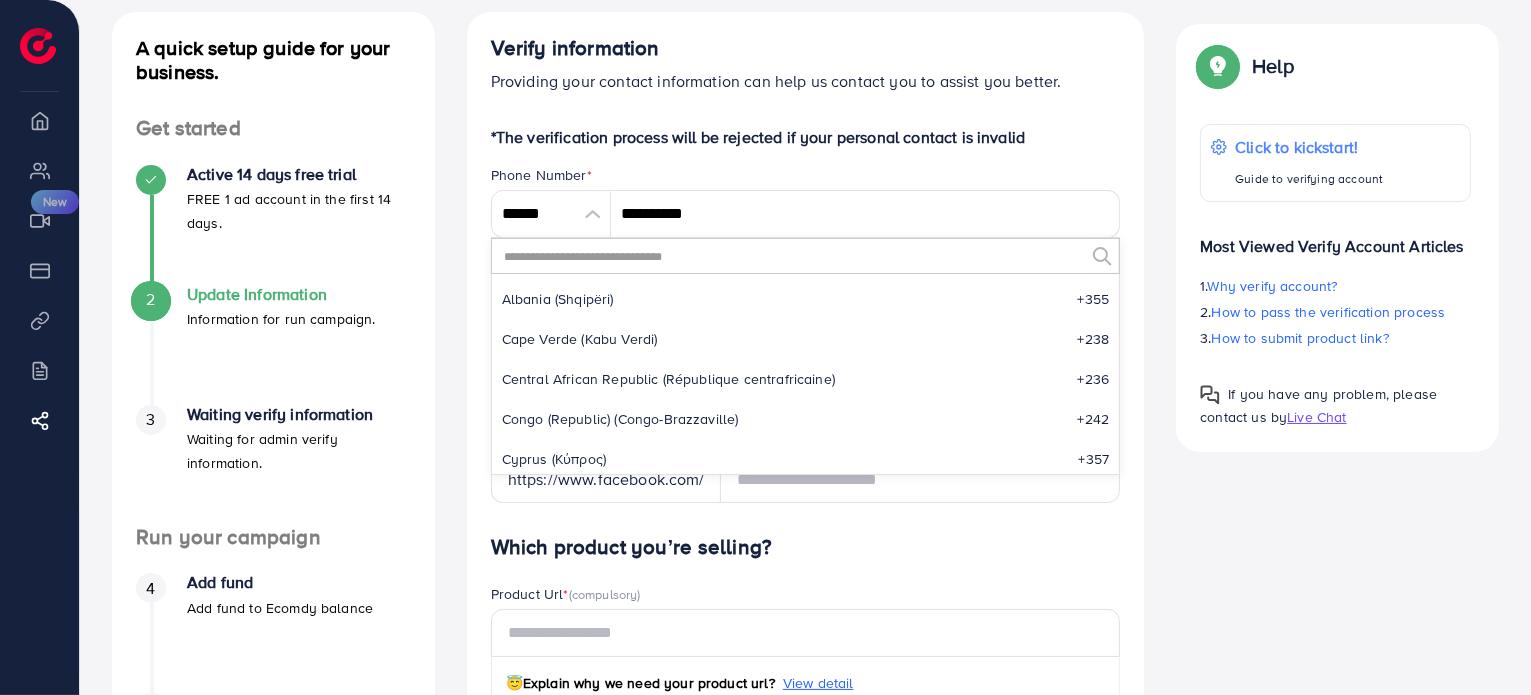 click on "*The verification process will be rejected if your personal contact is invalid   Phone Number  * ****** A B C D E F G H I J K L M N O P Q R S T U V W X Y Z search no result Albania (Shqipëri) [PHONE] Cape Verde (Kabu Verdi) [PHONE] Central African Republic (République centrafricaine) [PHONE] Congo (Republic) (Congo-Brazzaville) [PHONE] Cyprus (Κύπρος) [PHONE] Czech Republic (Česká republika) [PHONE] Dominican Republic (República Dominicana) [PHONE] Egypt (‫مصر‬‎) [PHONE] Ethiopia [PHONE] French Polynesia (Polynésie française) [PHONE] Guadeloupe [PHONE] Japan (日本) [PHONE] Moldova (Republica Moldova) [PHONE] Nepal (नेपाल) [PHONE] North Korea (조선 민주주의 인민 공화국) [PHONE] Northern Mariana Islands [PHONE] Pakistan (‫پاکستان‬‎) [PHONE] Palau [PHONE] Palestine (‫فلسطين‬‎) [PHONE] Panama (Panamá) [PHONE] Papua New Guinea [PHONE] Paraguay [PHONE] Peru (Perú) [PHONE] Philippines [PHONE] Poland (Polska) [PHONE] Portugal [PHONE] Puerto Rico [PHONE] Saint Martin (Saint-Martin (partie française)) [PHONE] [PHONE] [PHONE]" at bounding box center [806, 786] 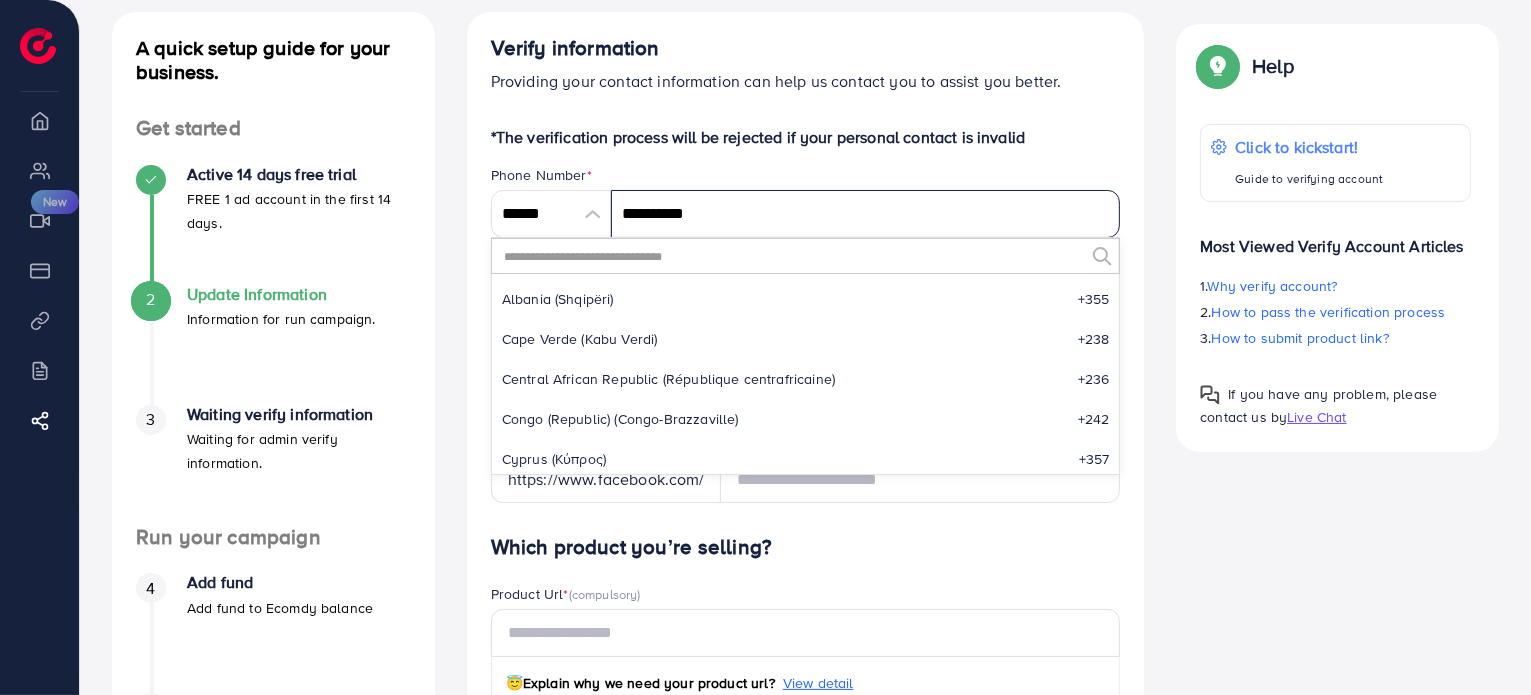 click on "**********" at bounding box center (866, 214) 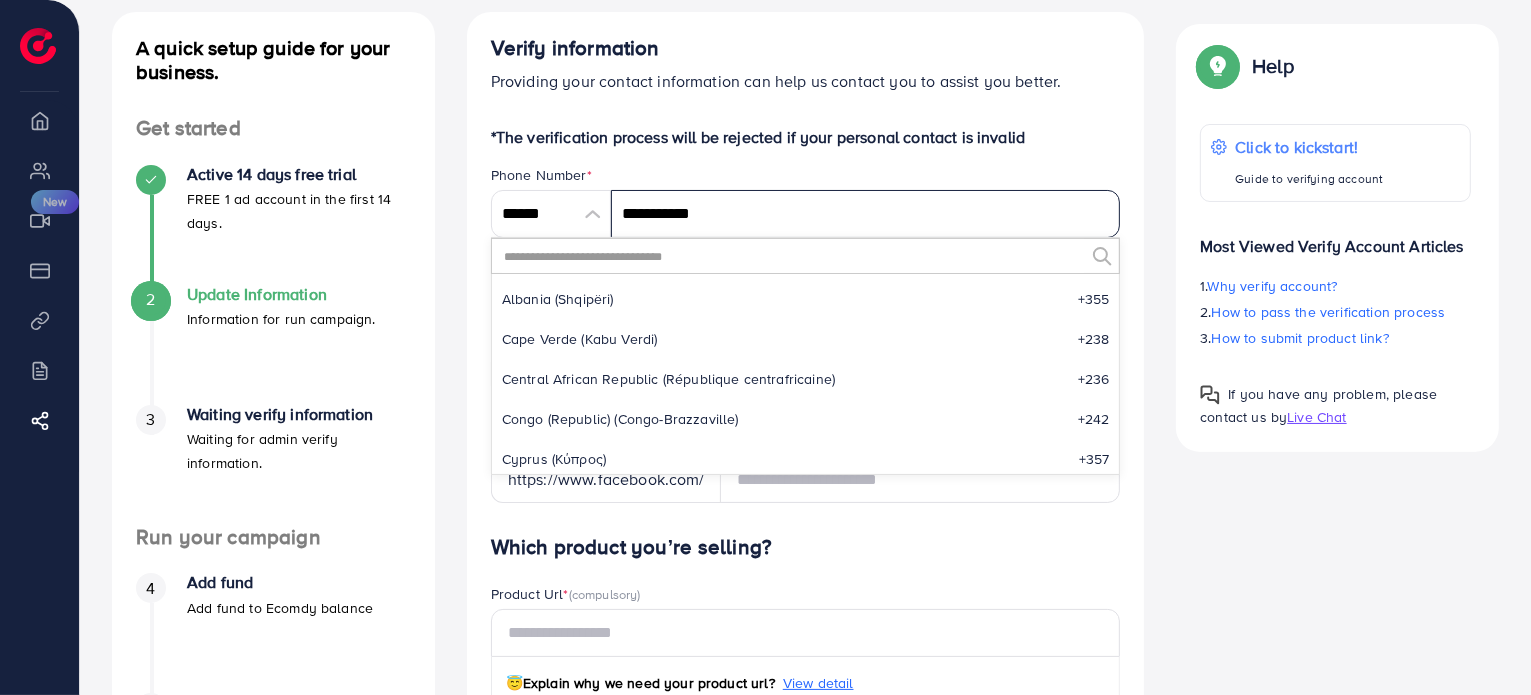 type on "**********" 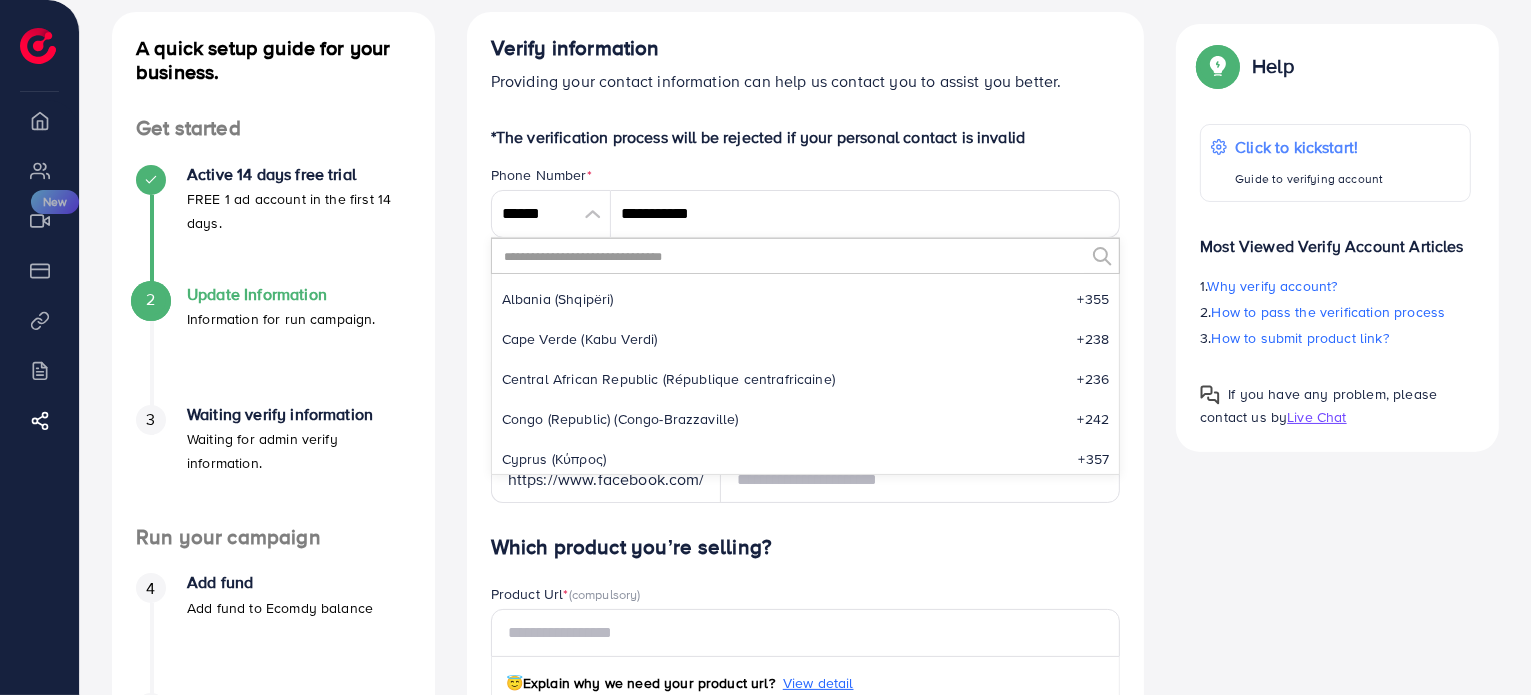 click at bounding box center (793, 256) 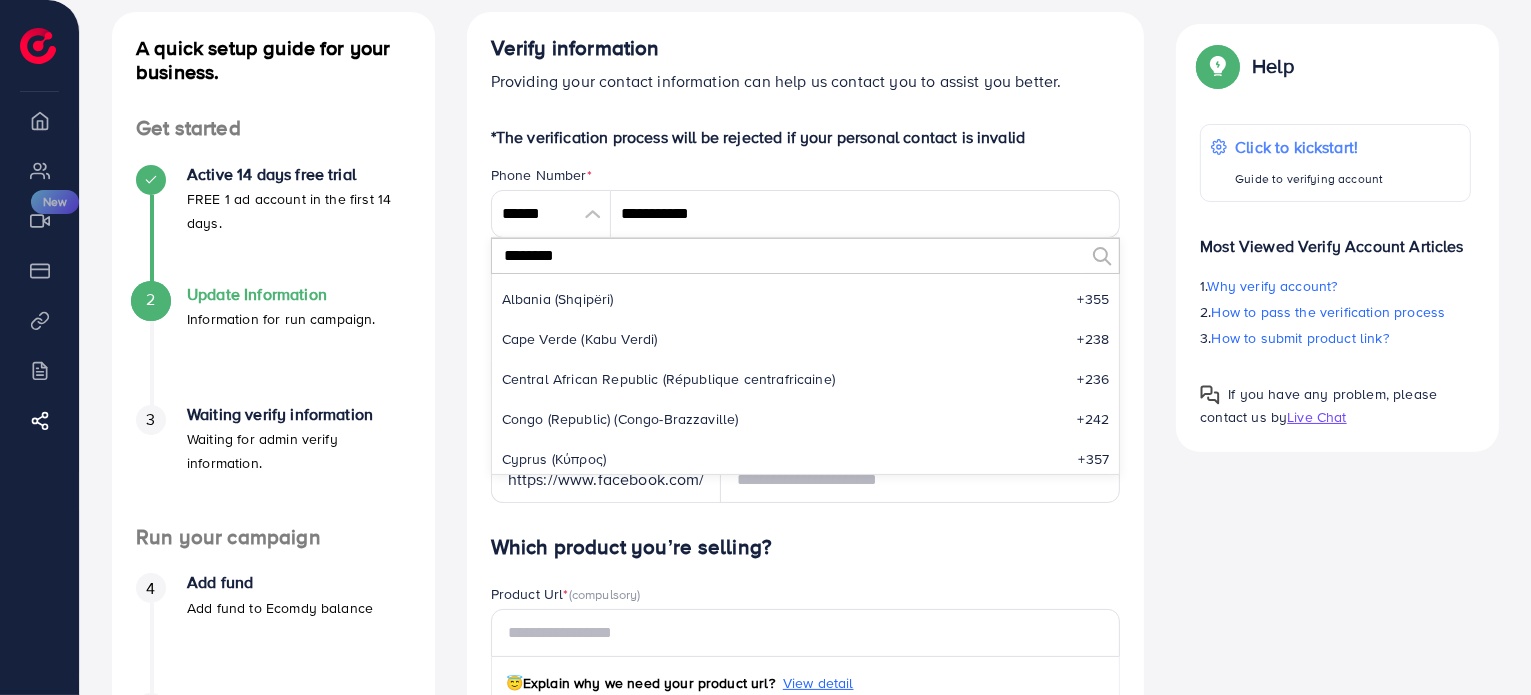 type on "********" 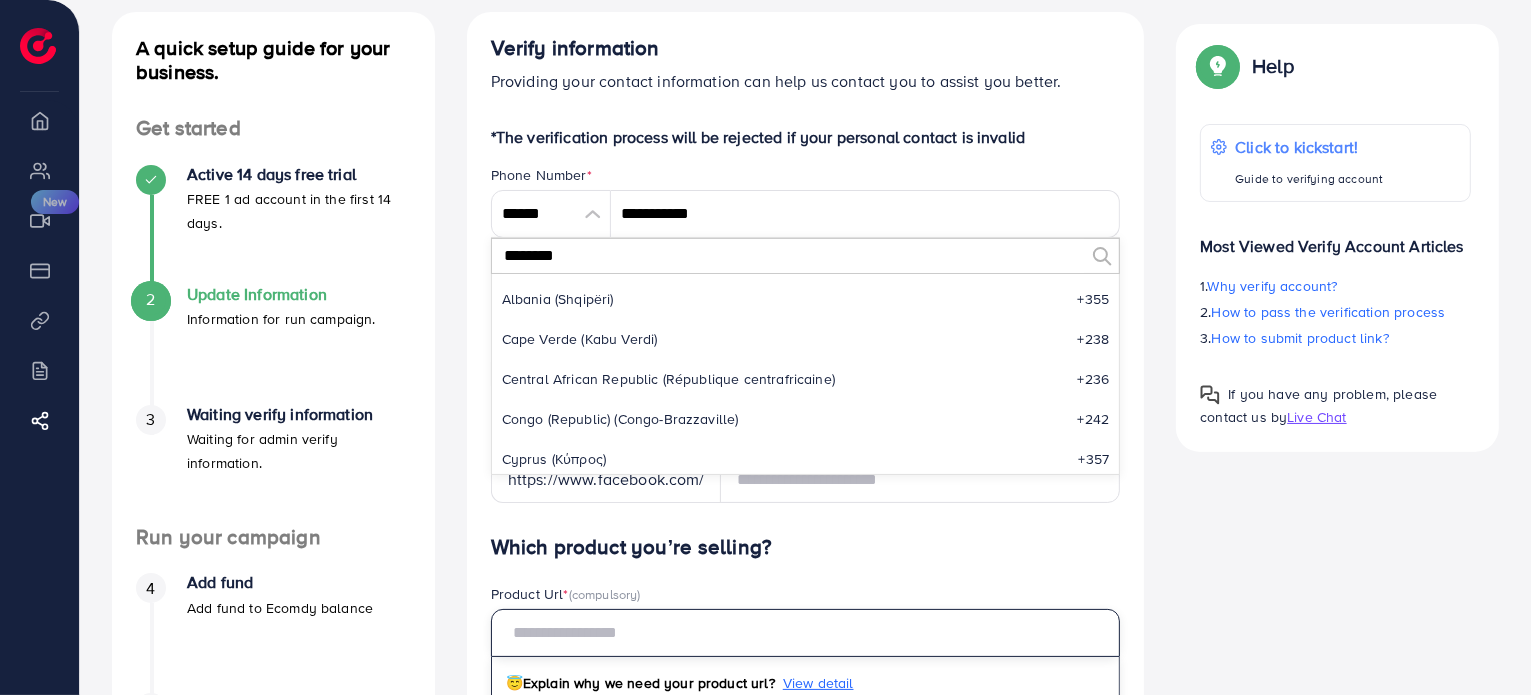 click at bounding box center (806, 633) 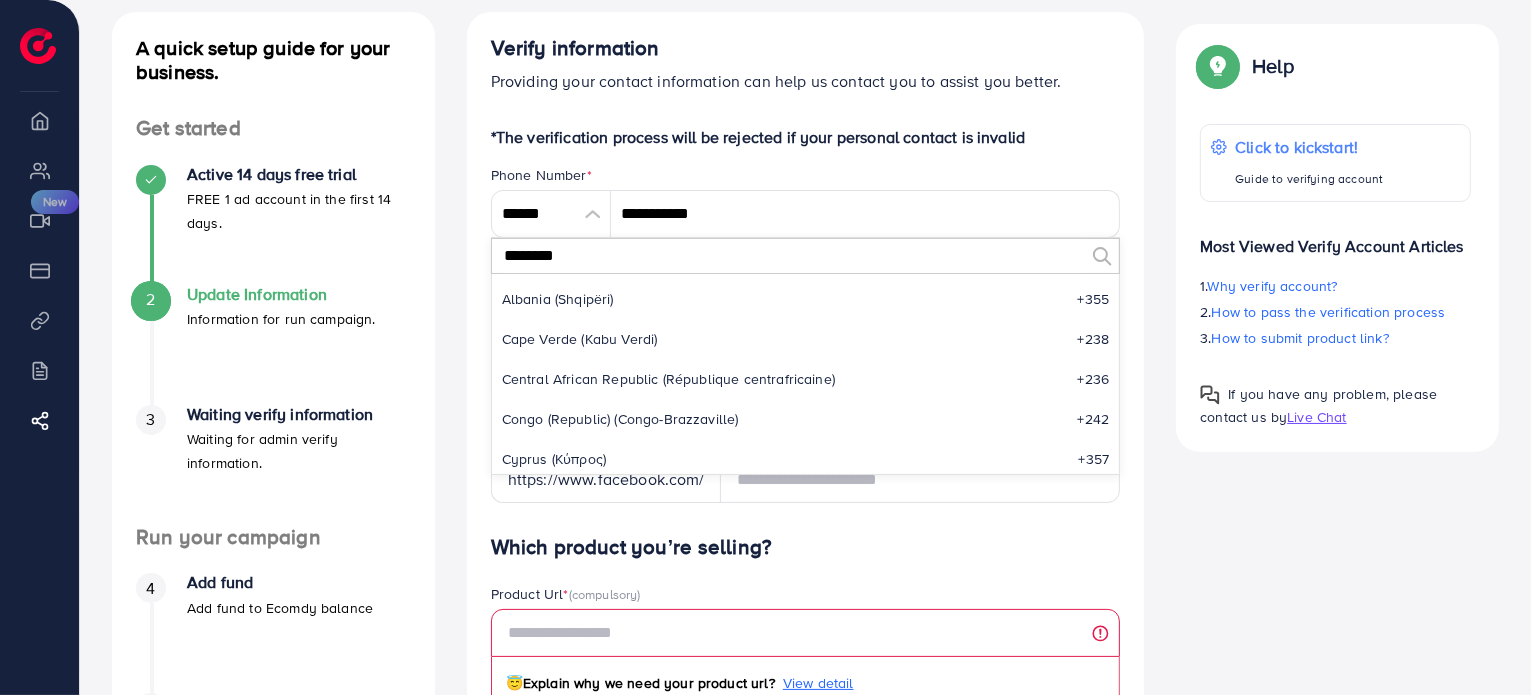 click on "Product Url  *  (compulsory)" at bounding box center [806, 596] 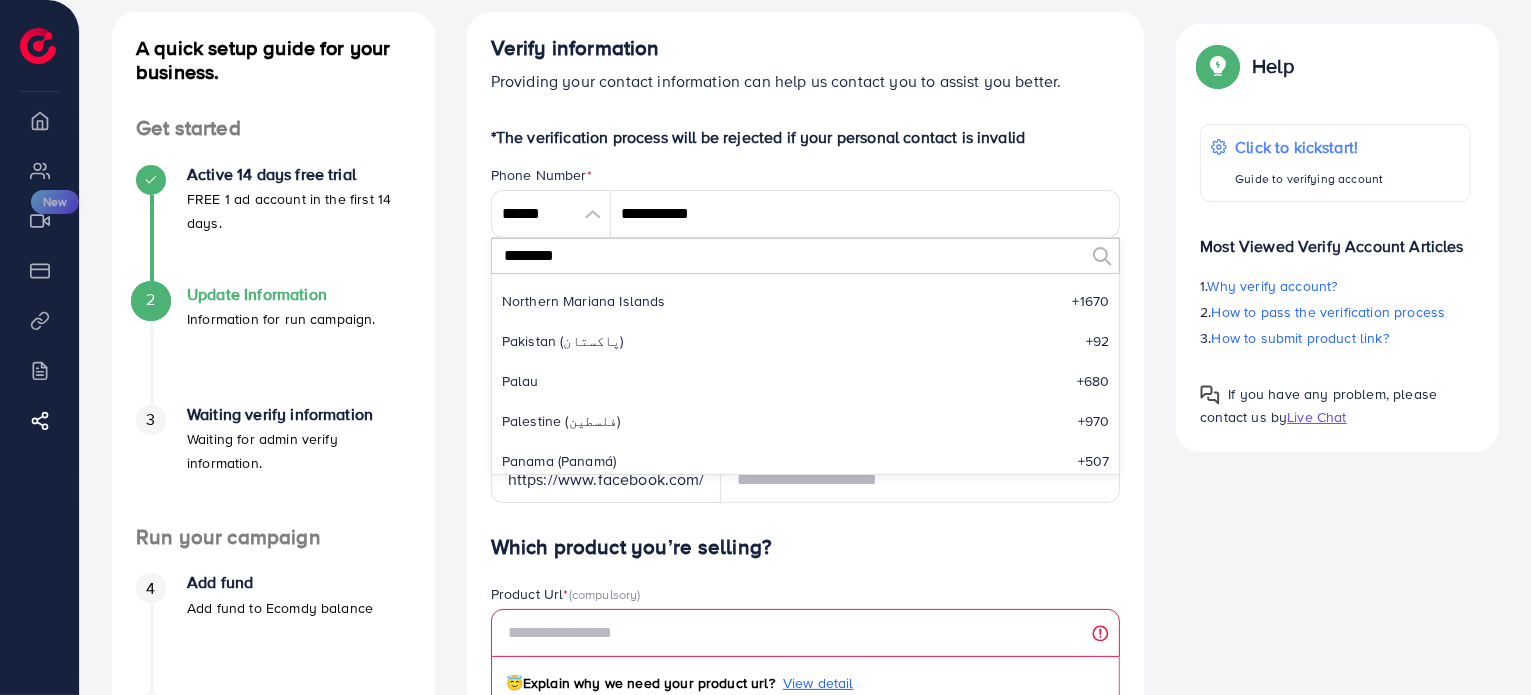 scroll, scrollTop: 591, scrollLeft: 0, axis: vertical 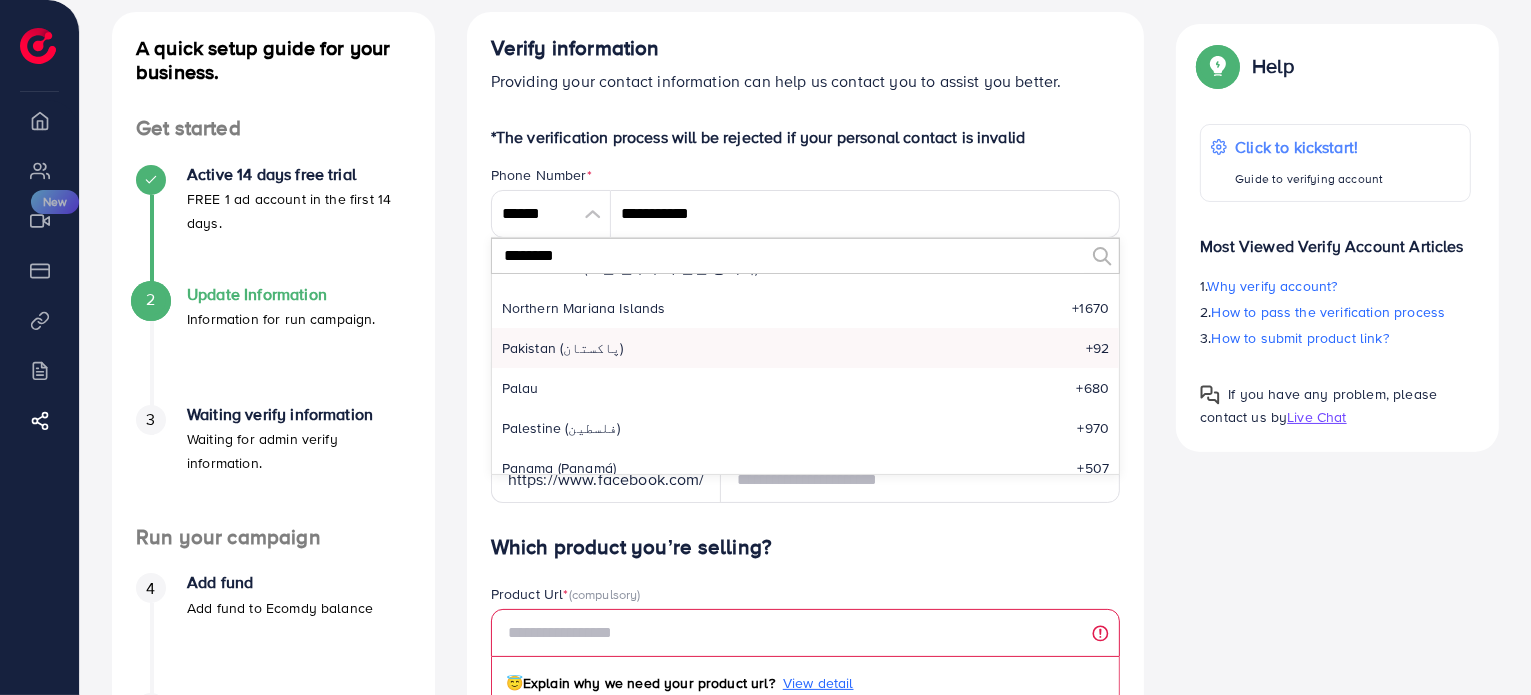 click on "Pakistan (‫پاکستان‬‎) [PHONE]" at bounding box center (806, 348) 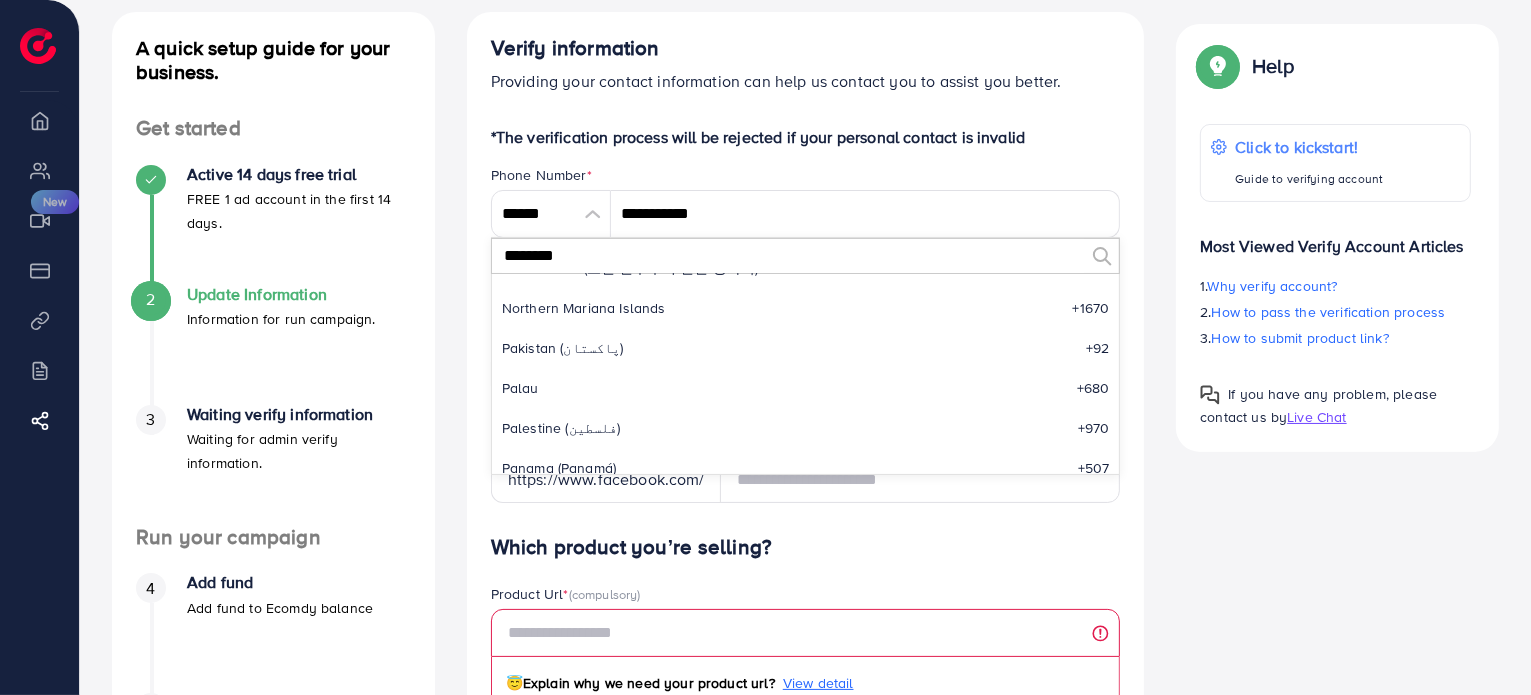 click at bounding box center (593, 214) 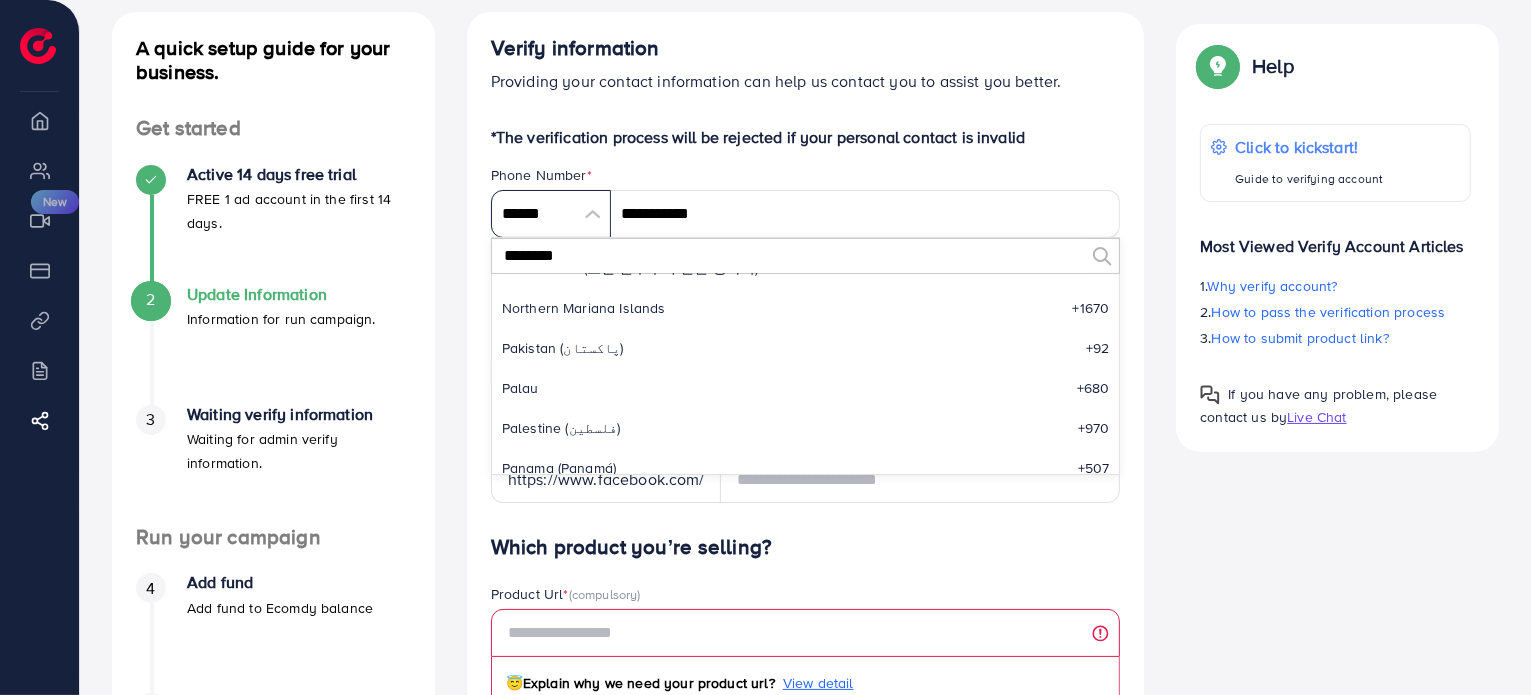 scroll, scrollTop: 0, scrollLeft: 0, axis: both 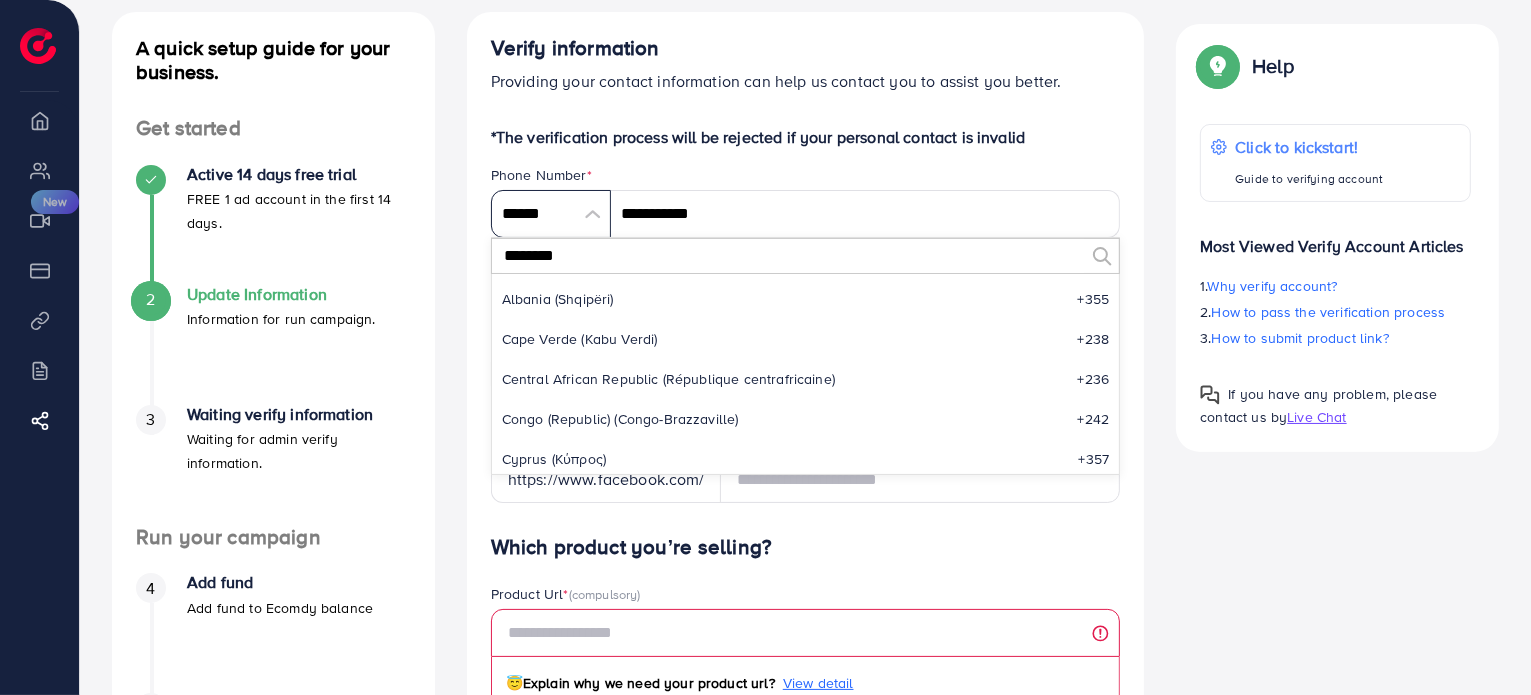 click on "******" at bounding box center [551, 214] 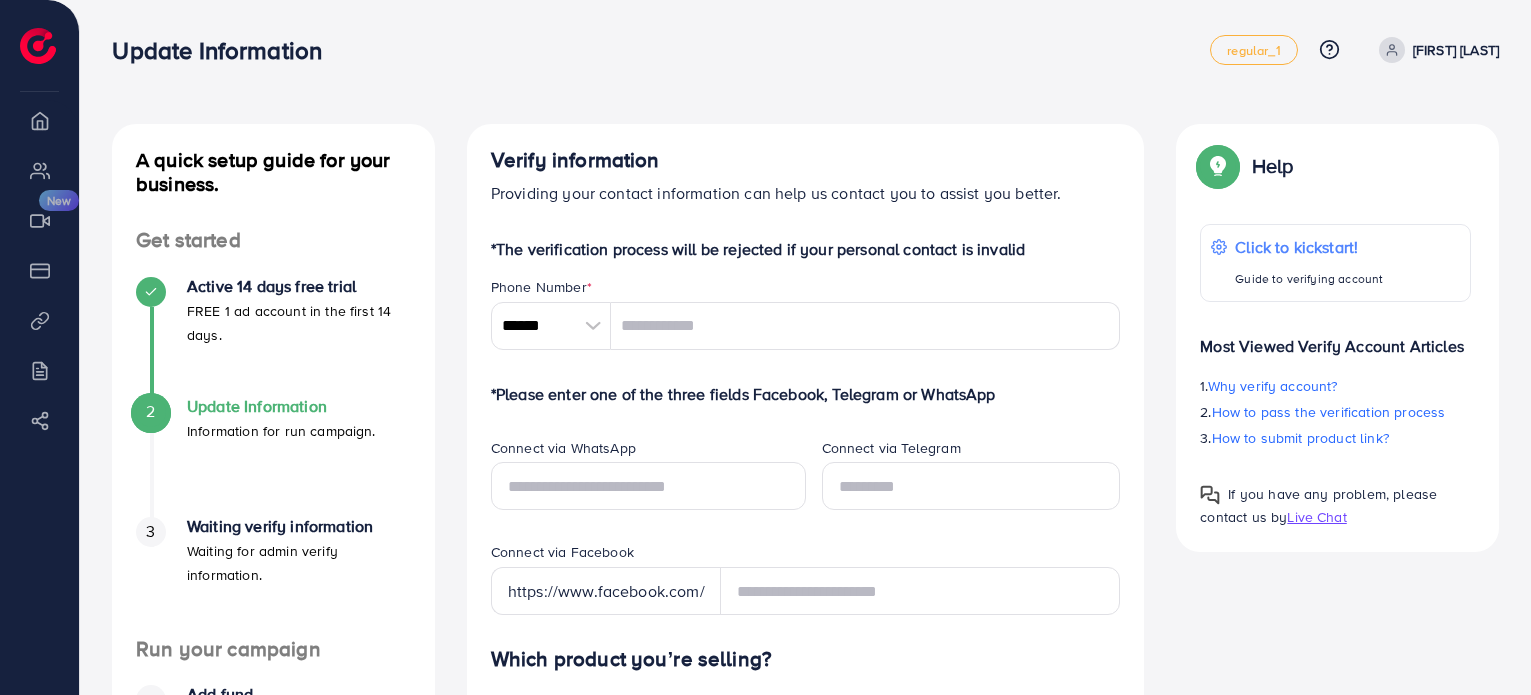 scroll, scrollTop: 0, scrollLeft: 0, axis: both 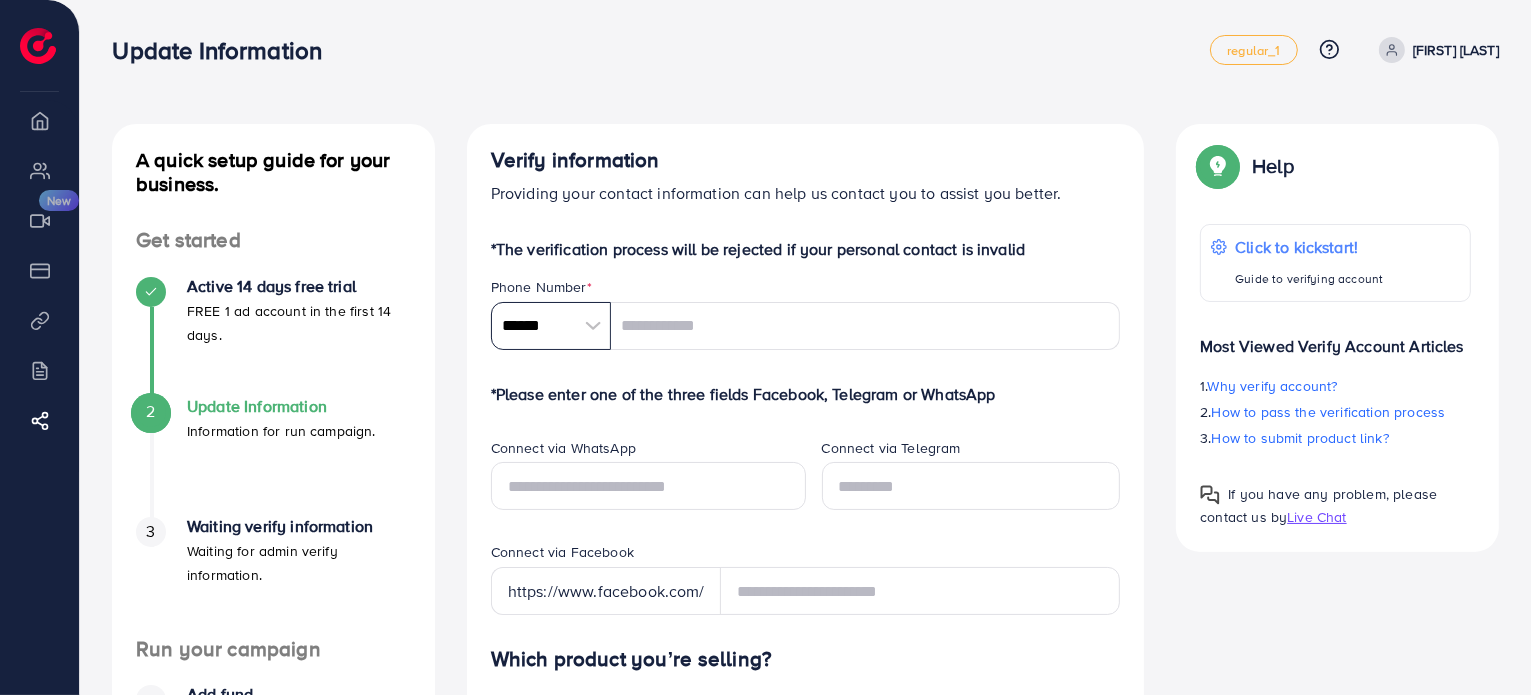 click on "******" at bounding box center [551, 326] 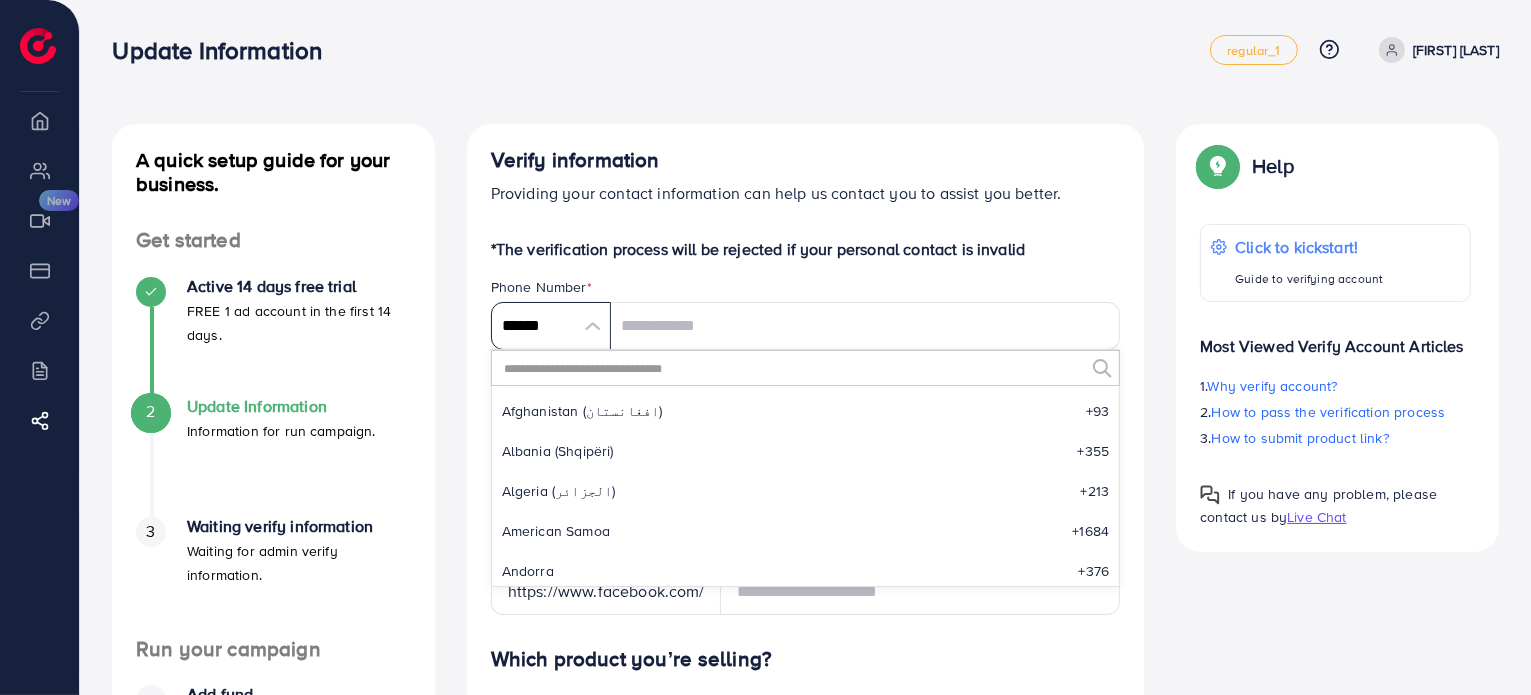 scroll, scrollTop: 9284, scrollLeft: 0, axis: vertical 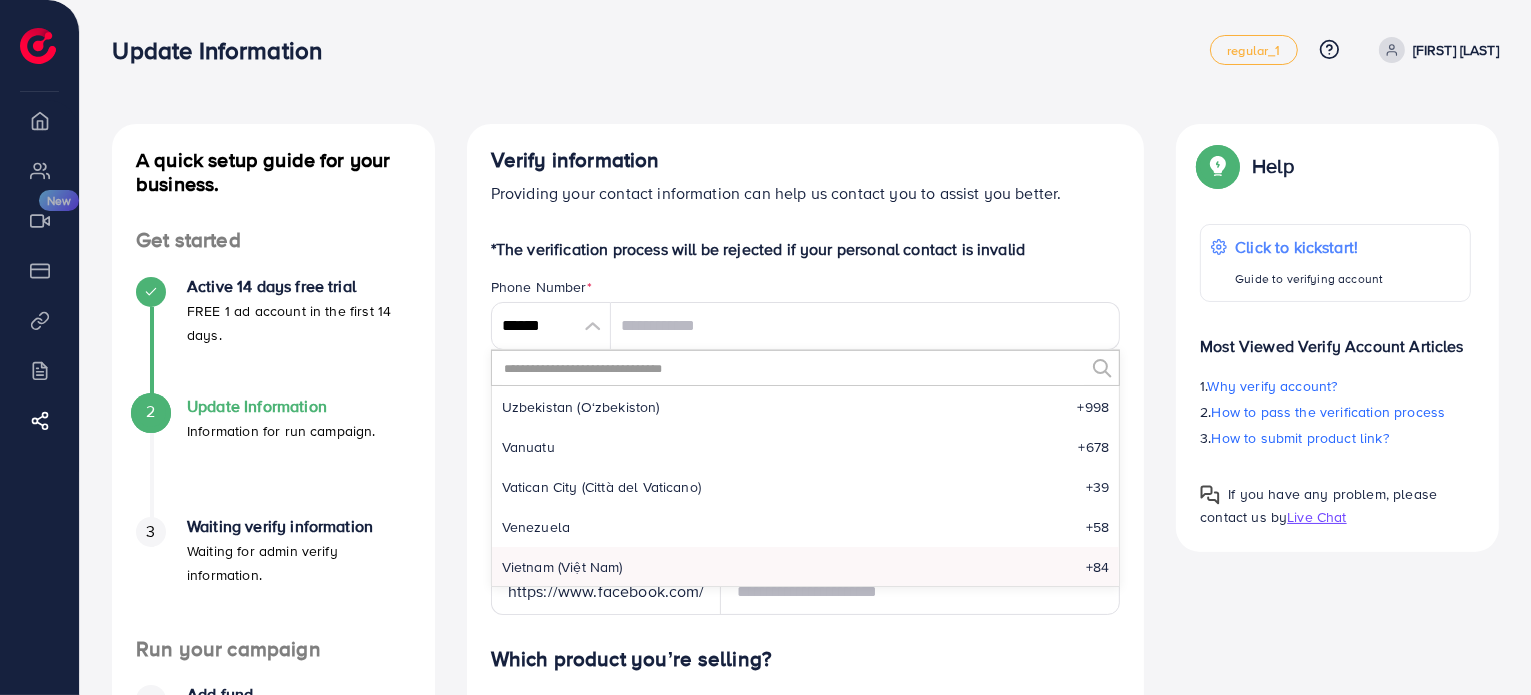 click at bounding box center [793, 368] 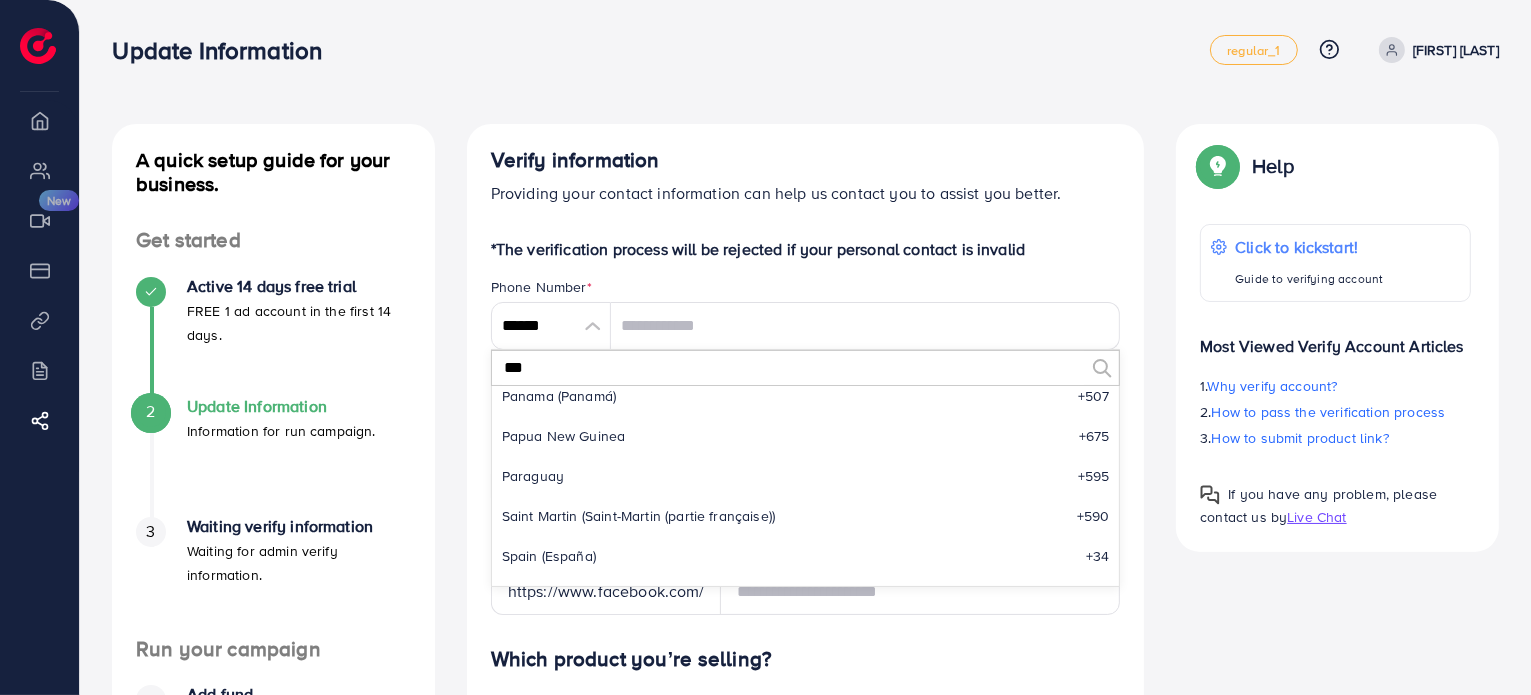 scroll, scrollTop: 0, scrollLeft: 0, axis: both 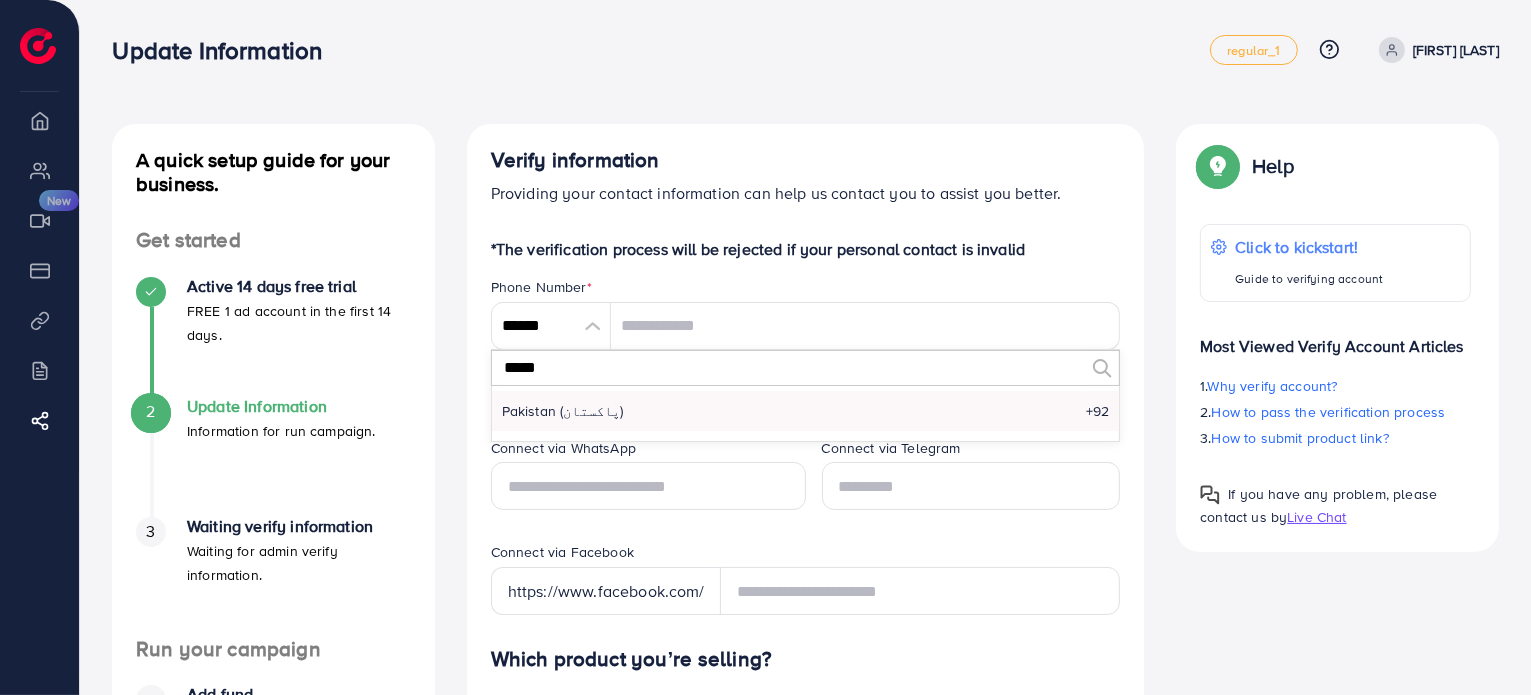 type on "*****" 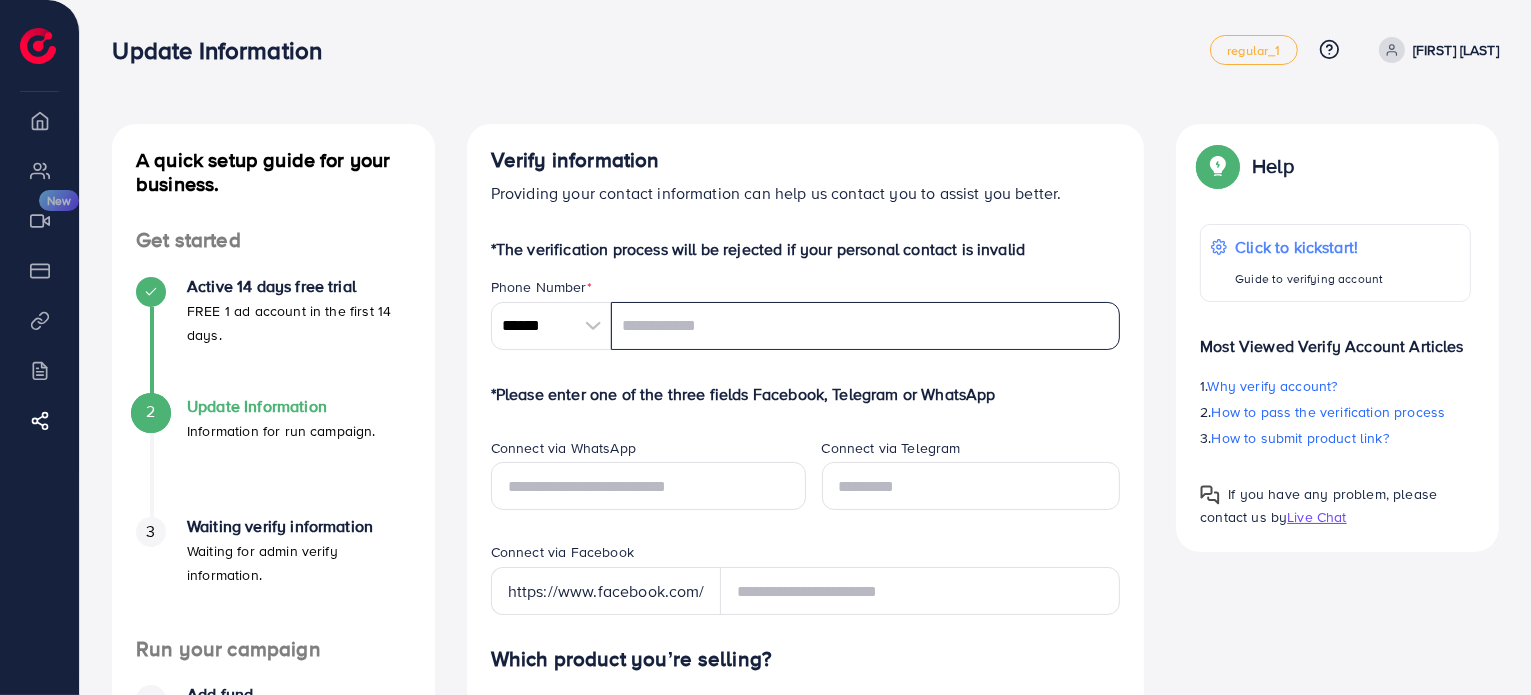 click at bounding box center [866, 326] 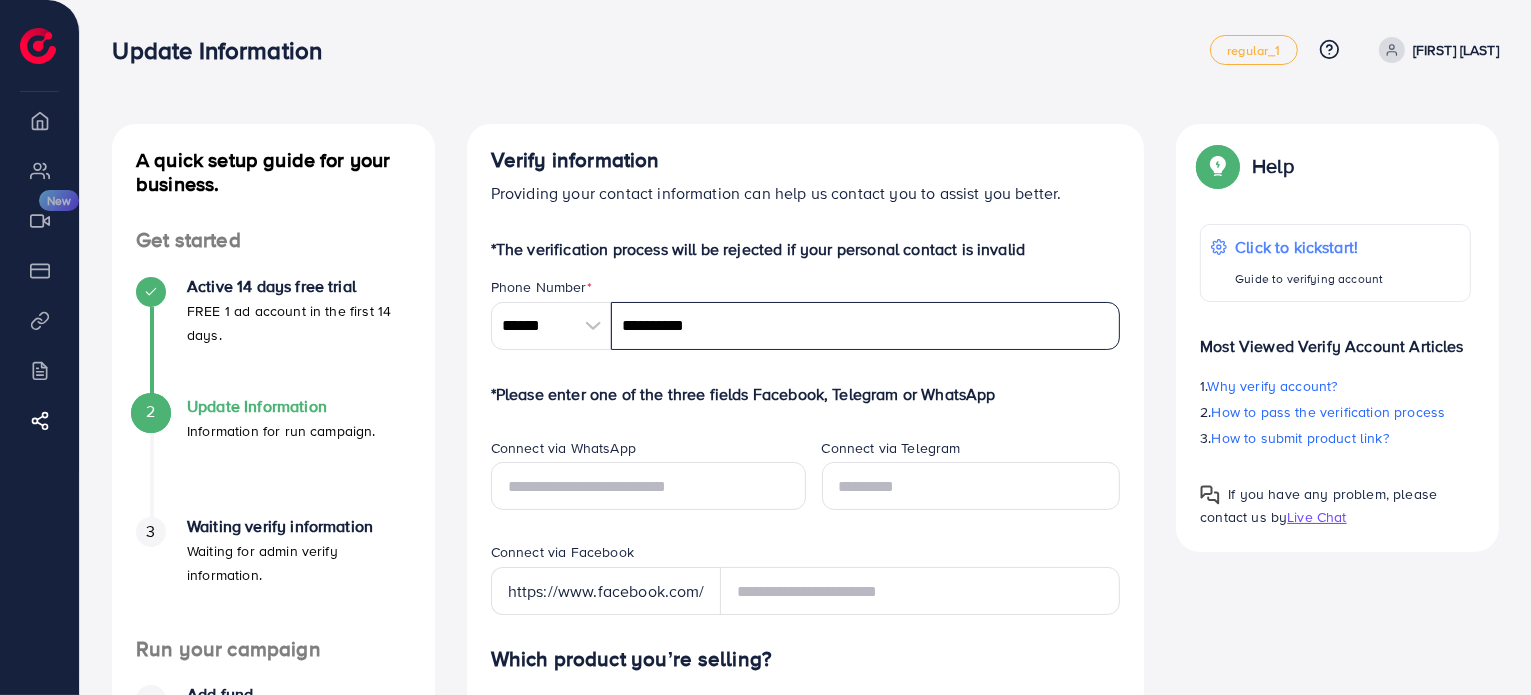 type on "**********" 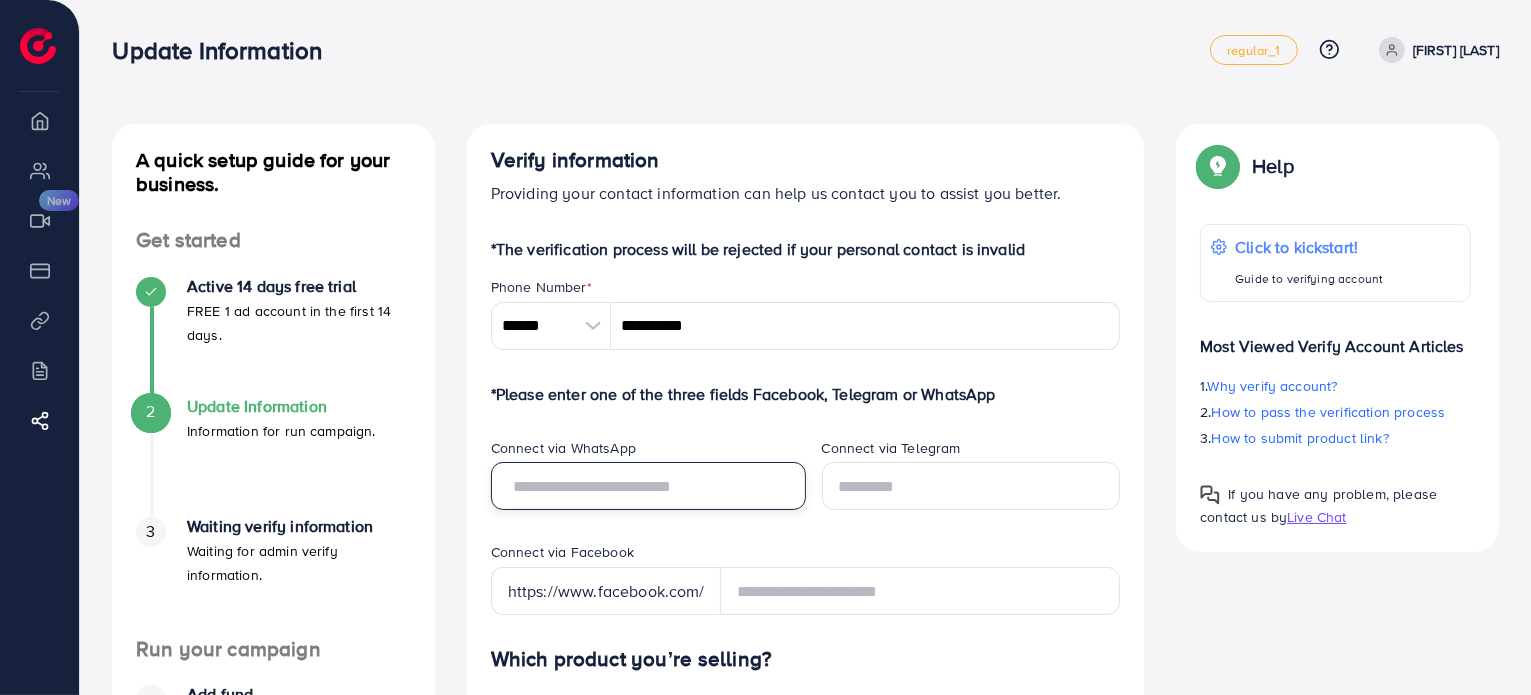 click at bounding box center (648, 486) 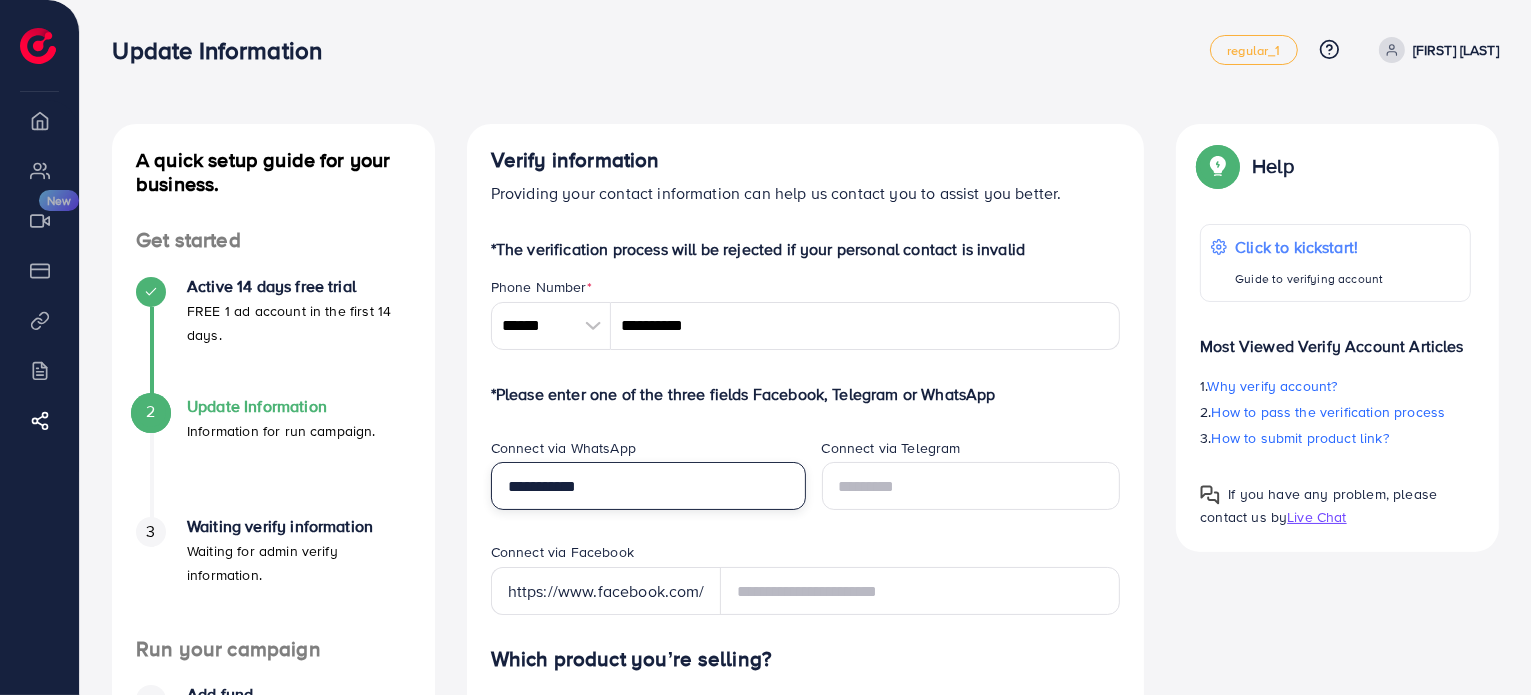 type on "**********" 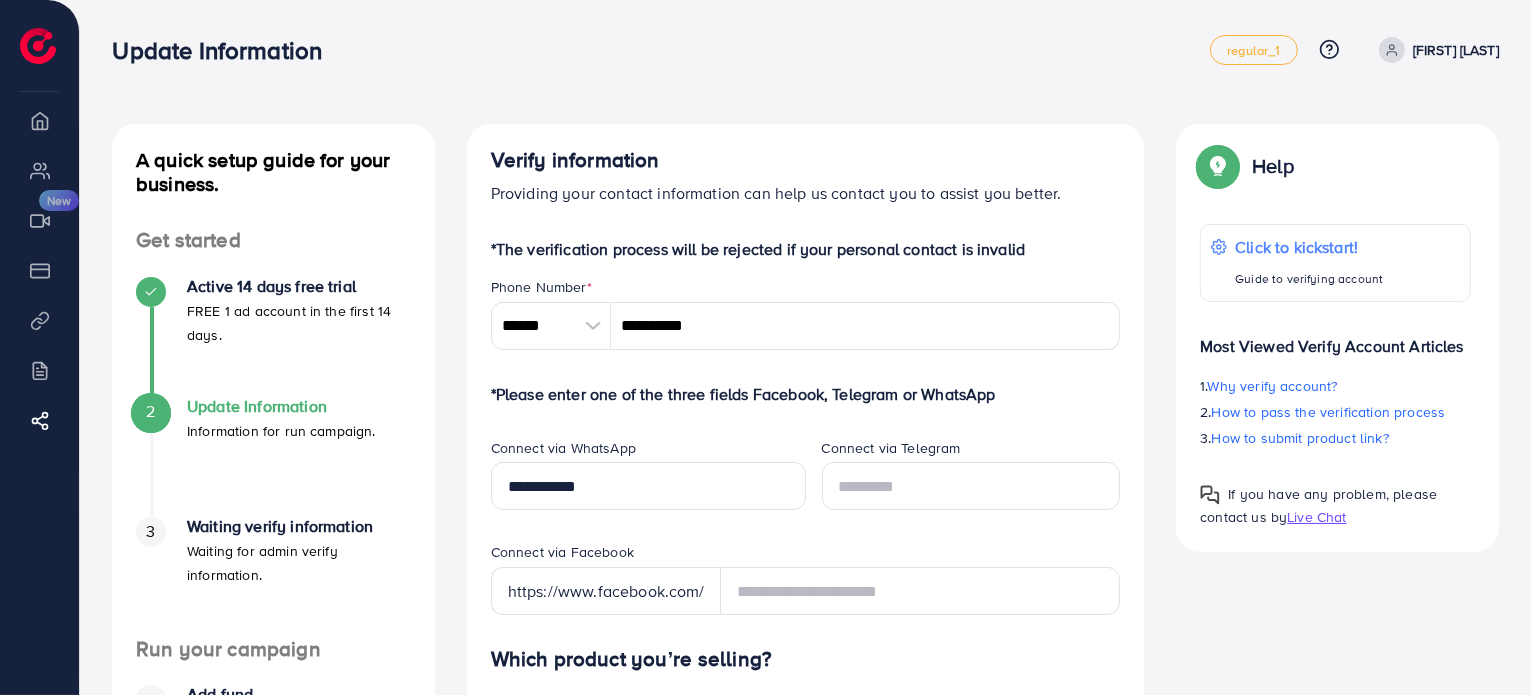 click on "**********" at bounding box center (640, 490) 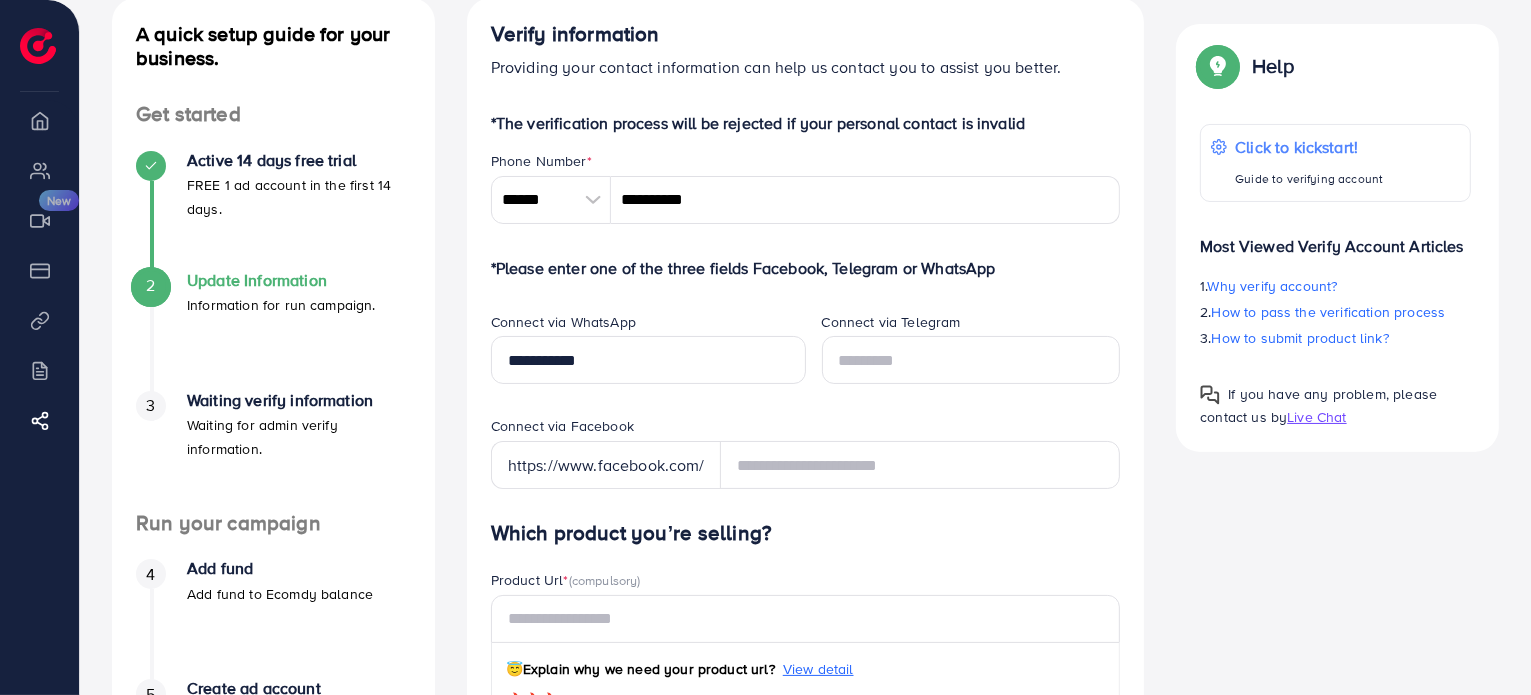 scroll, scrollTop: 128, scrollLeft: 0, axis: vertical 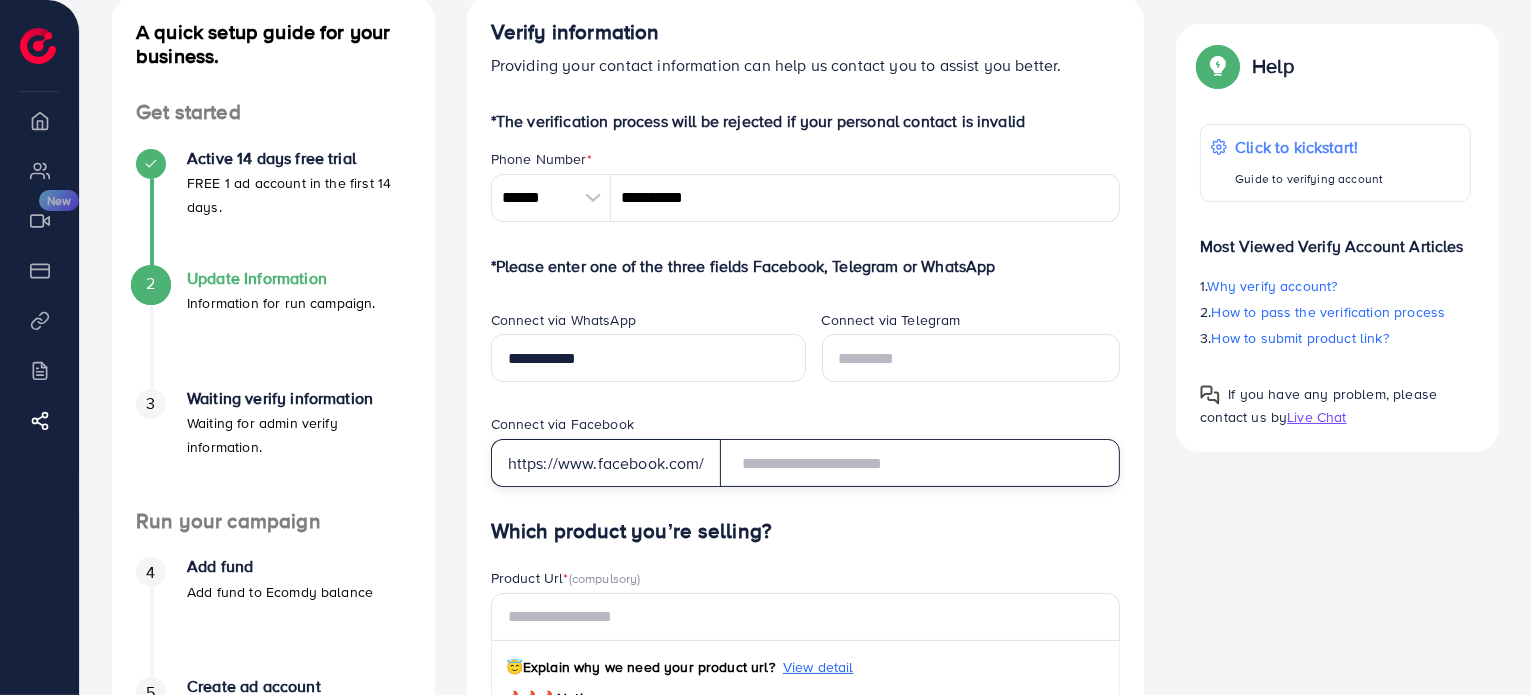 click at bounding box center (920, 463) 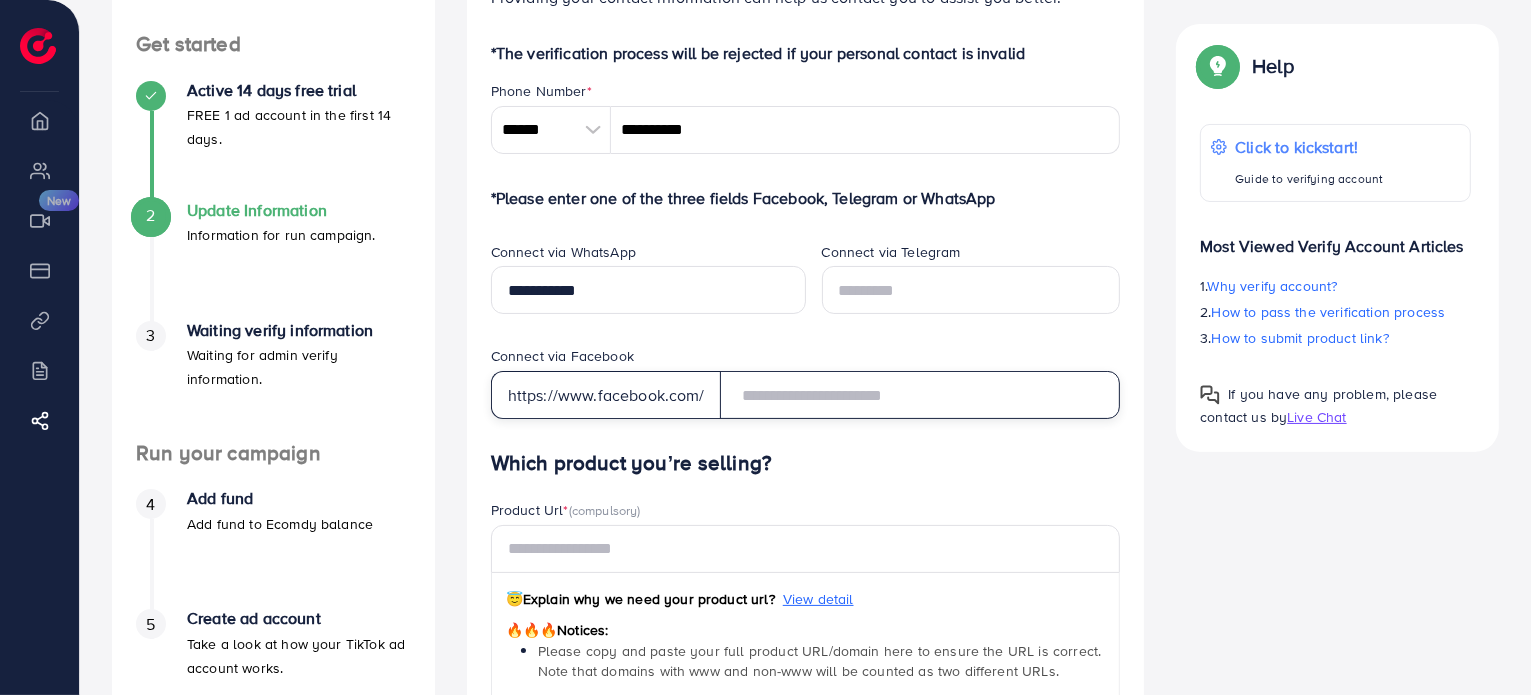 scroll, scrollTop: 196, scrollLeft: 0, axis: vertical 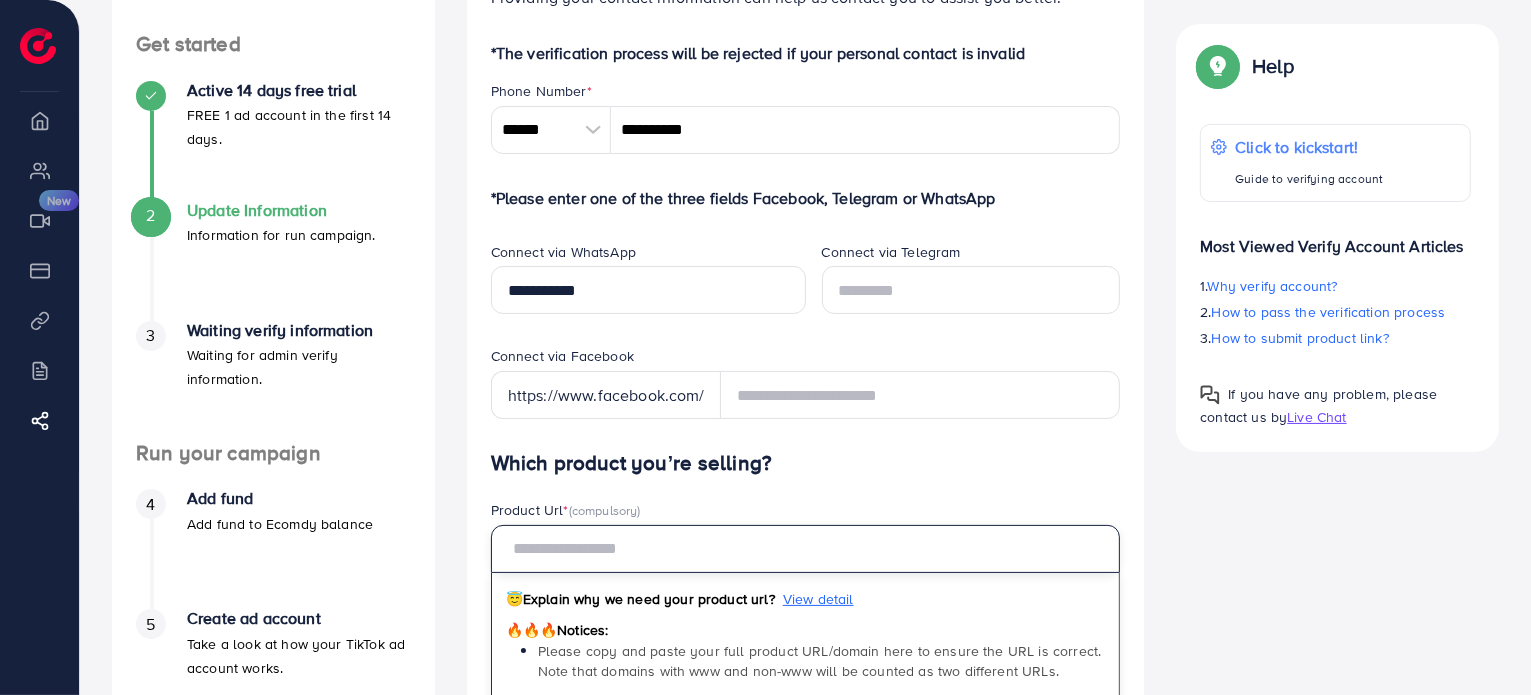click at bounding box center (806, 549) 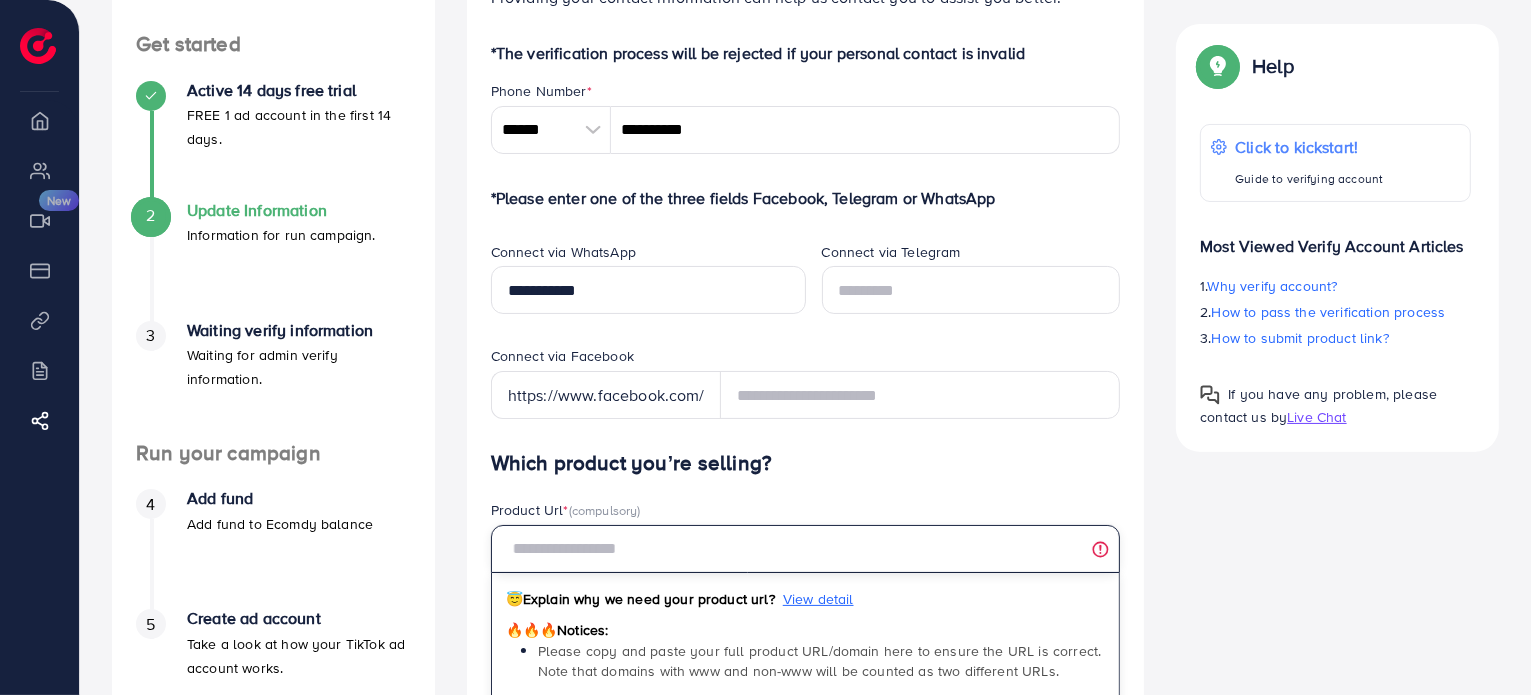 paste on "**********" 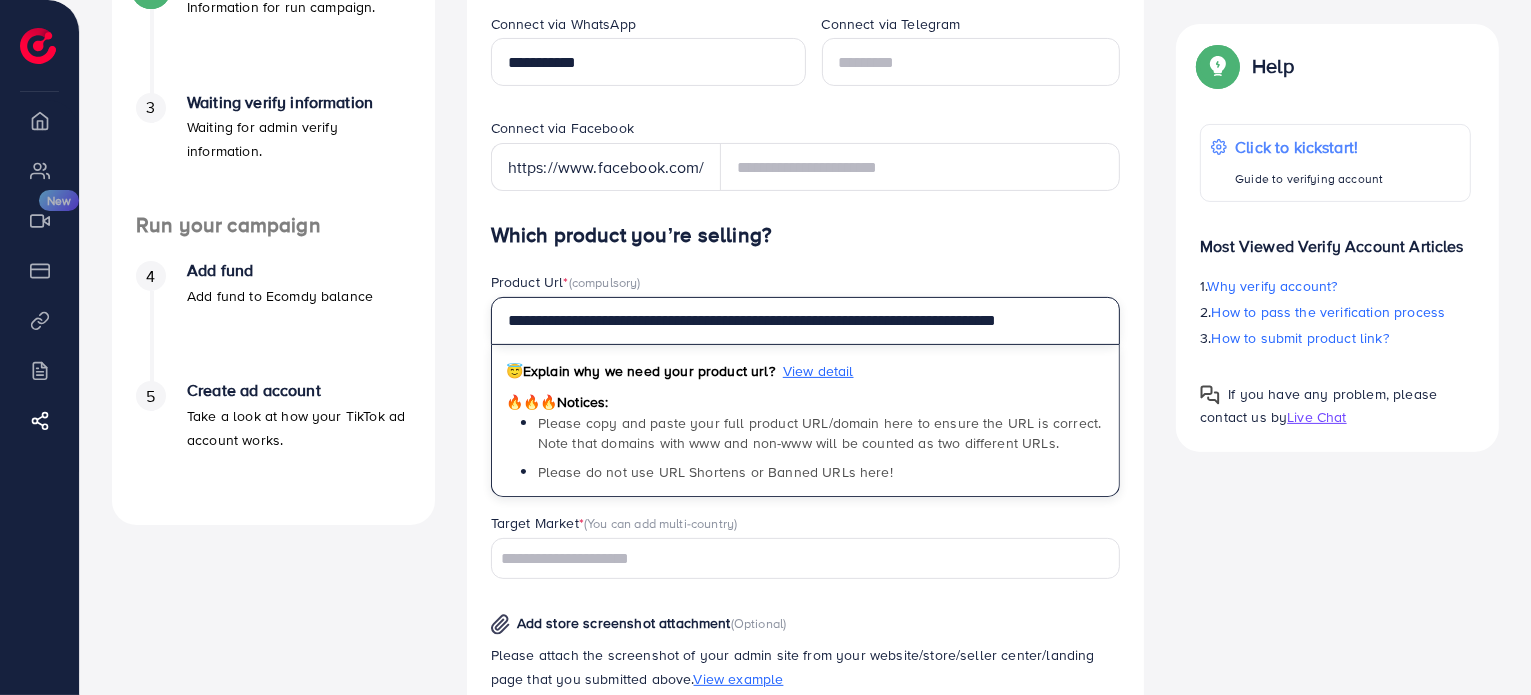 scroll, scrollTop: 444, scrollLeft: 0, axis: vertical 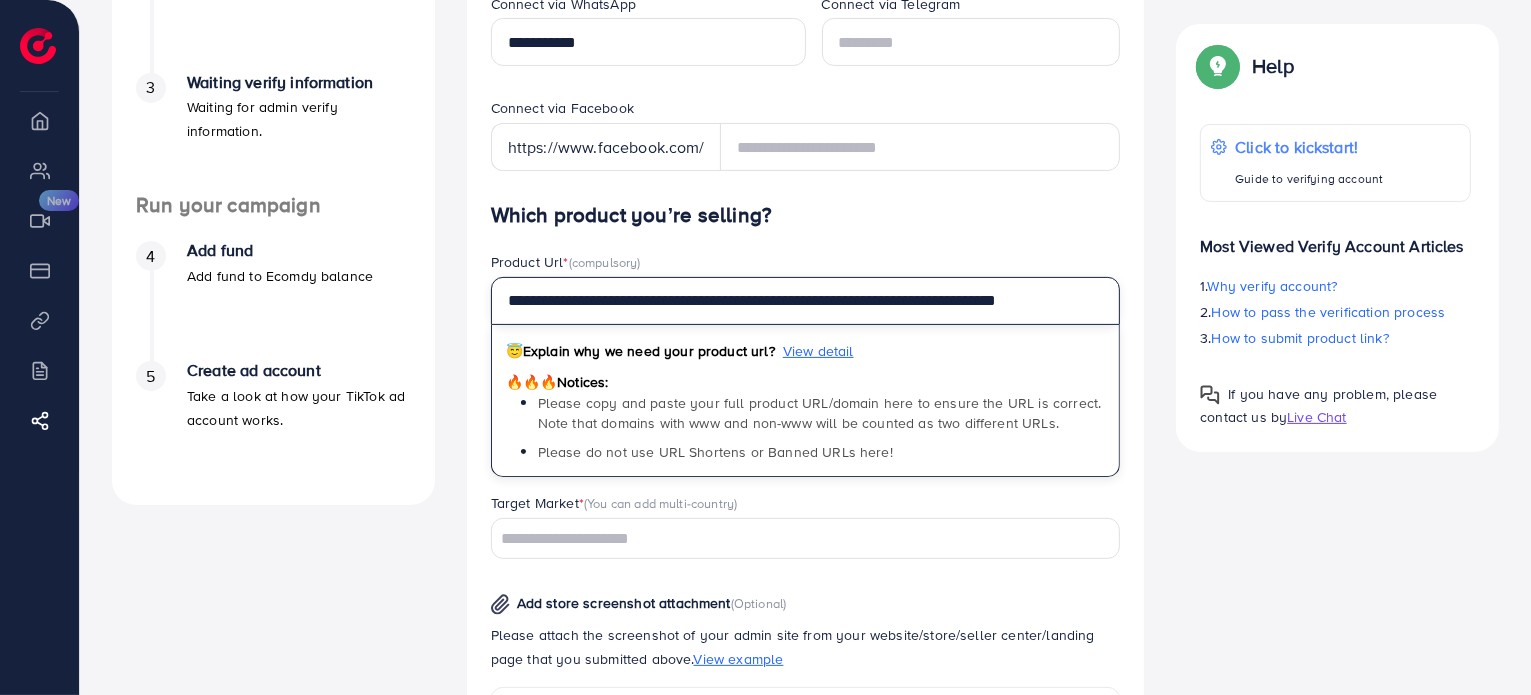 type on "**********" 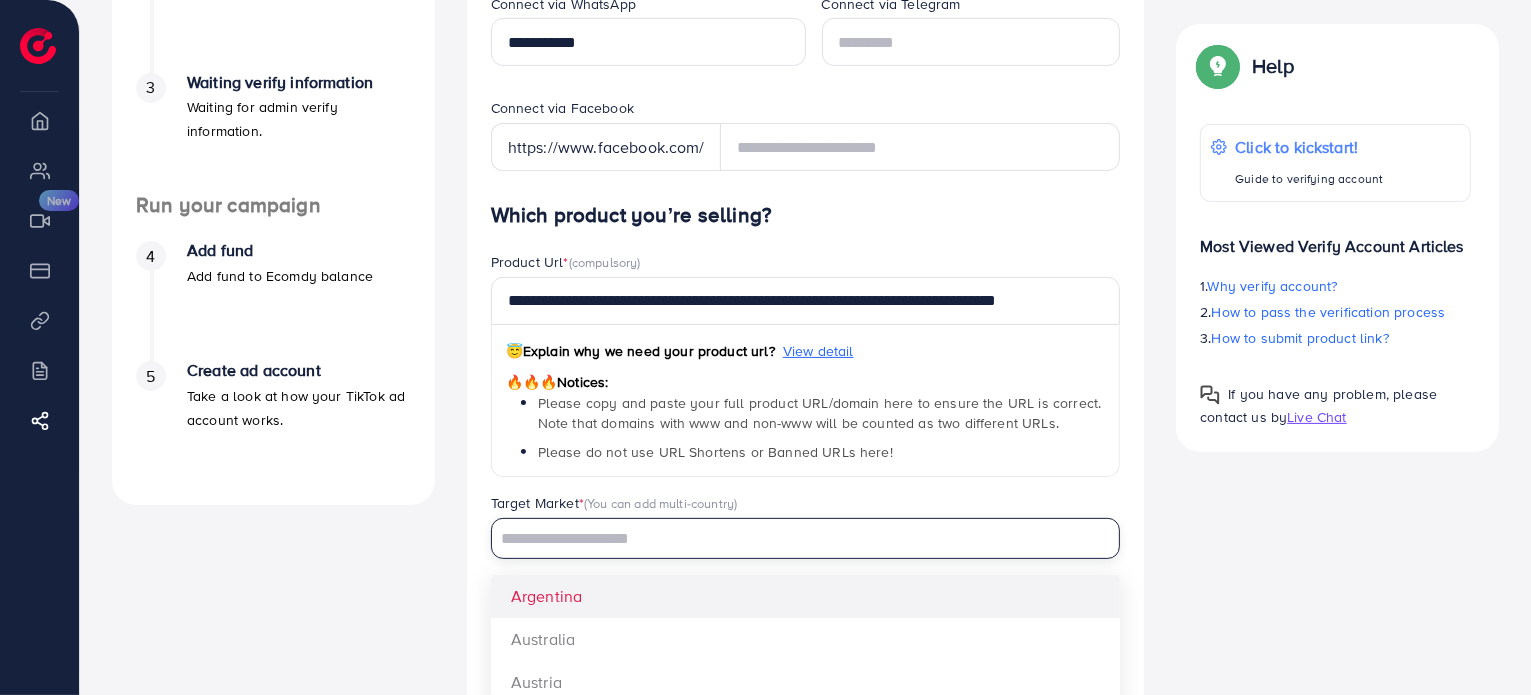 click at bounding box center [794, 539] 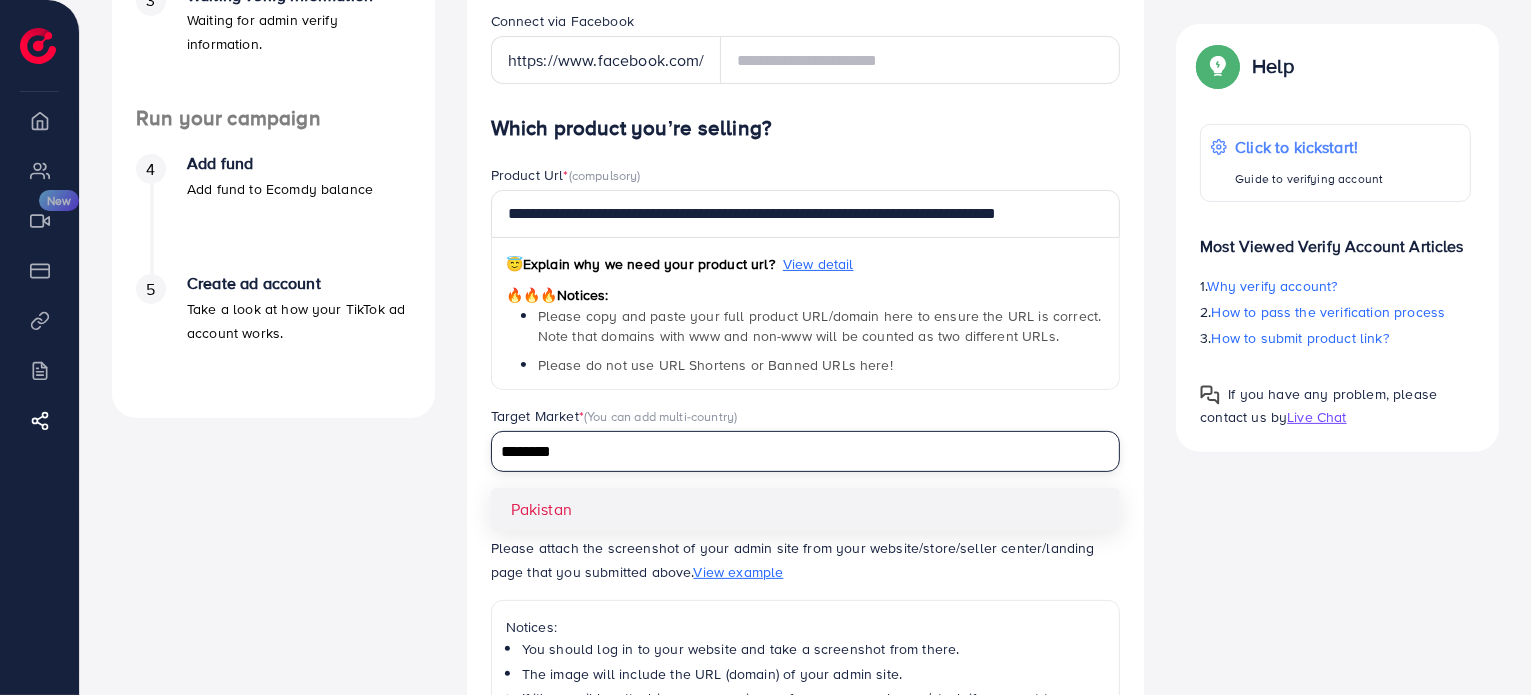 scroll, scrollTop: 580, scrollLeft: 0, axis: vertical 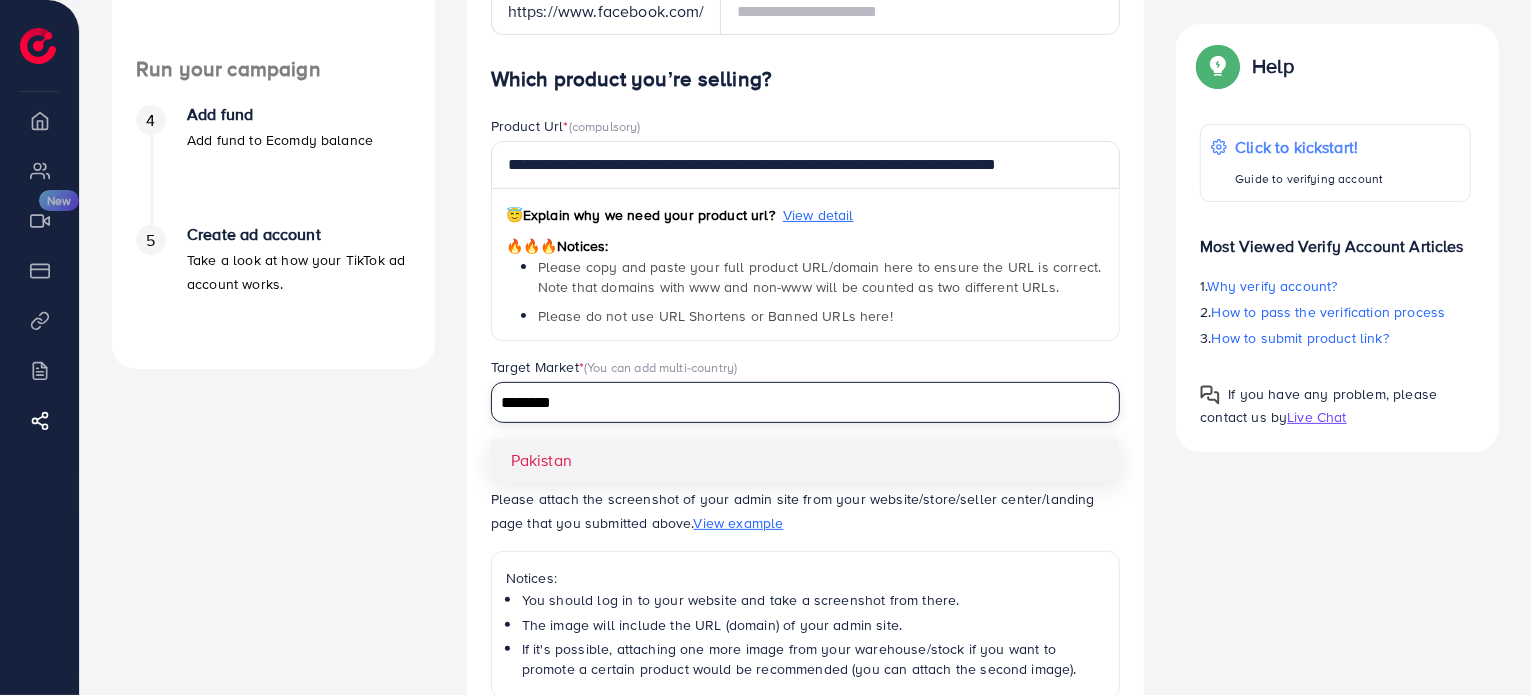 type 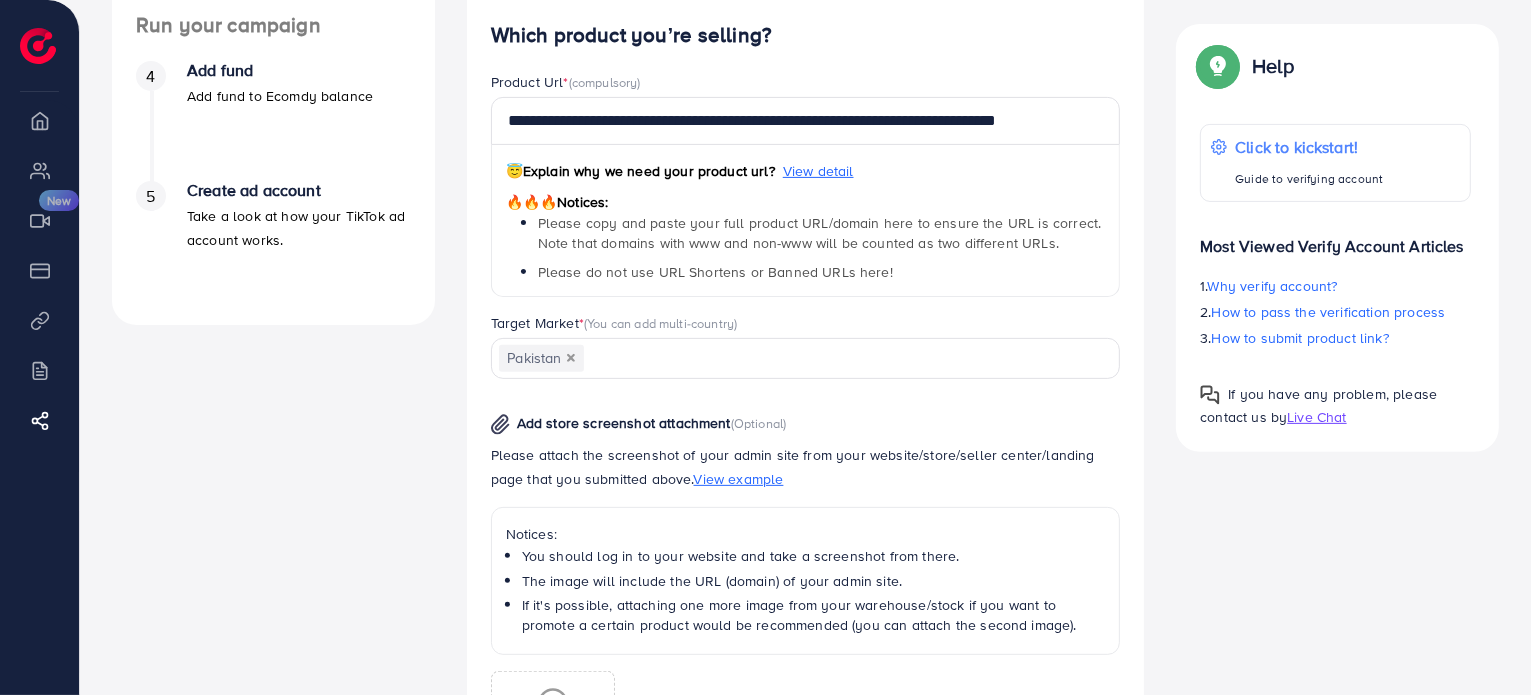 scroll, scrollTop: 624, scrollLeft: 0, axis: vertical 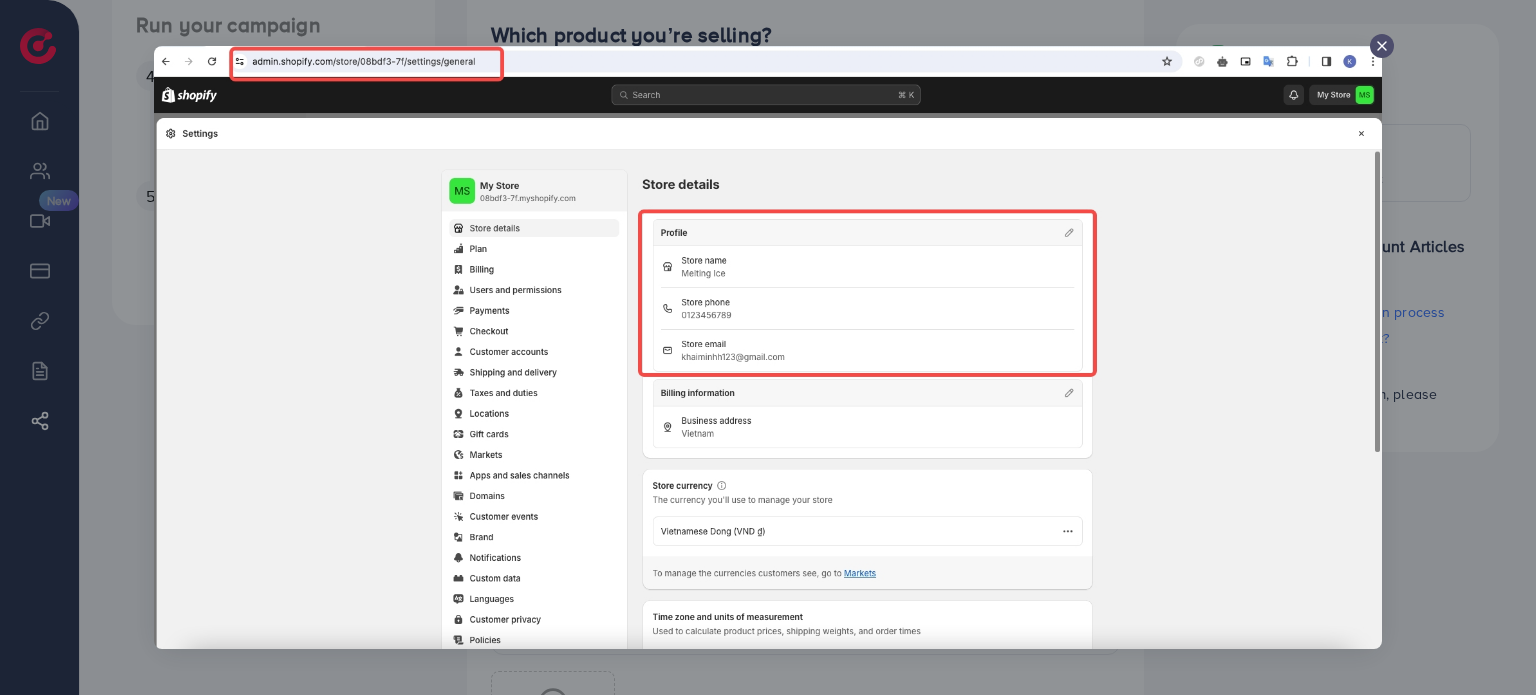 click 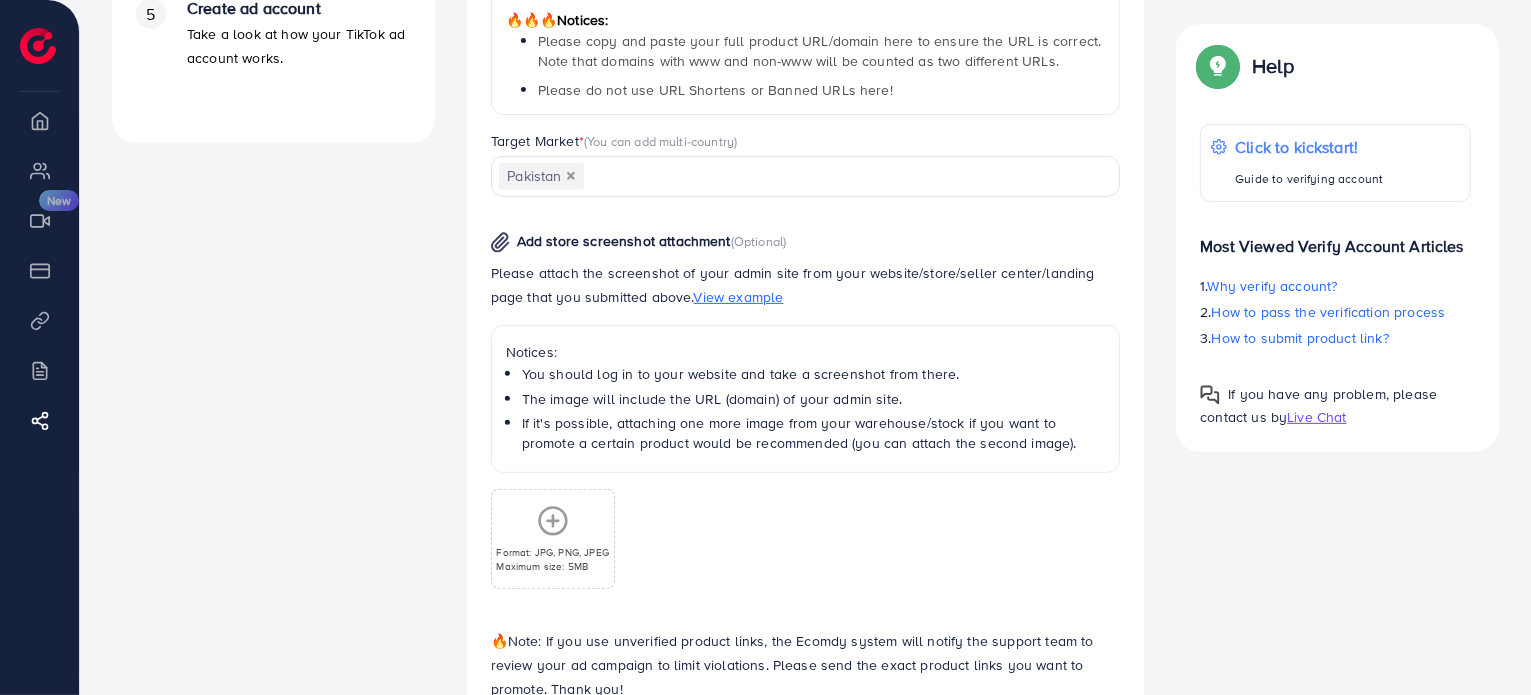 scroll, scrollTop: 820, scrollLeft: 0, axis: vertical 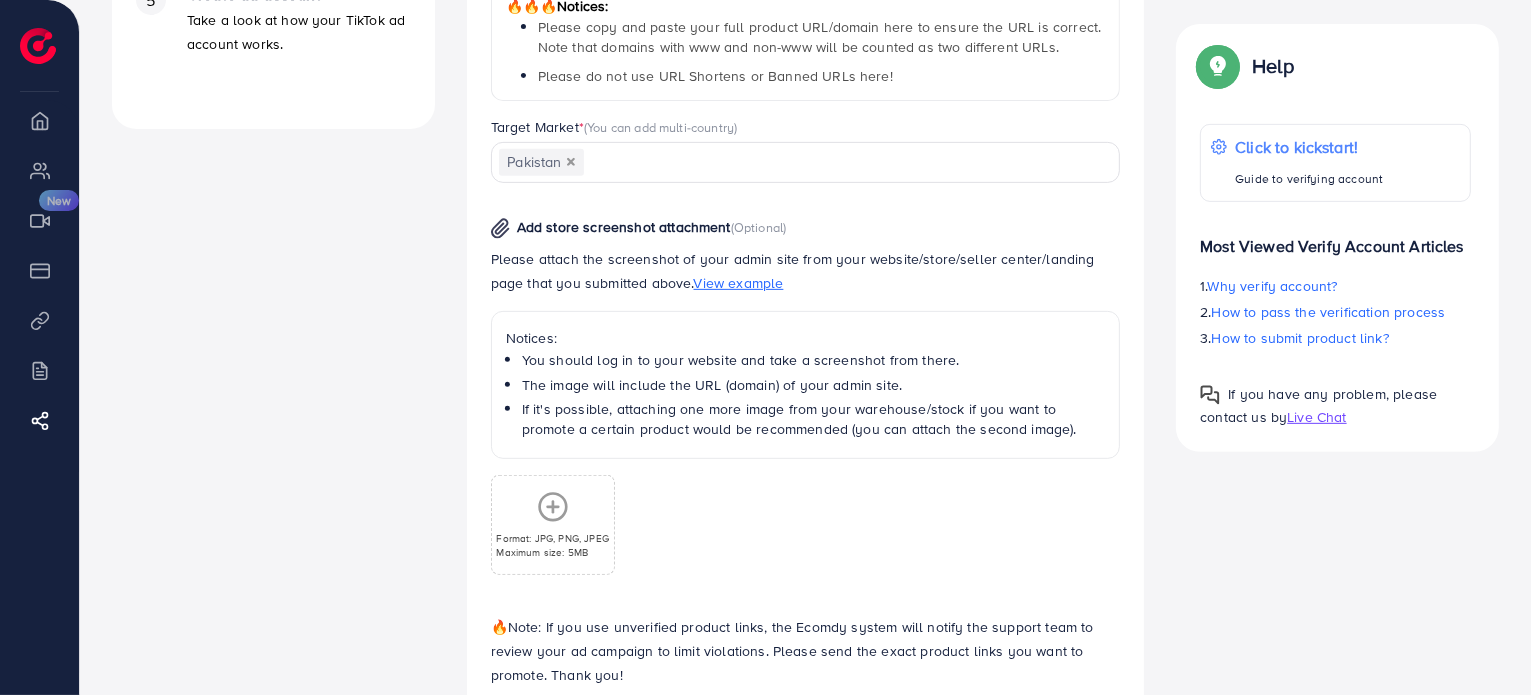 click 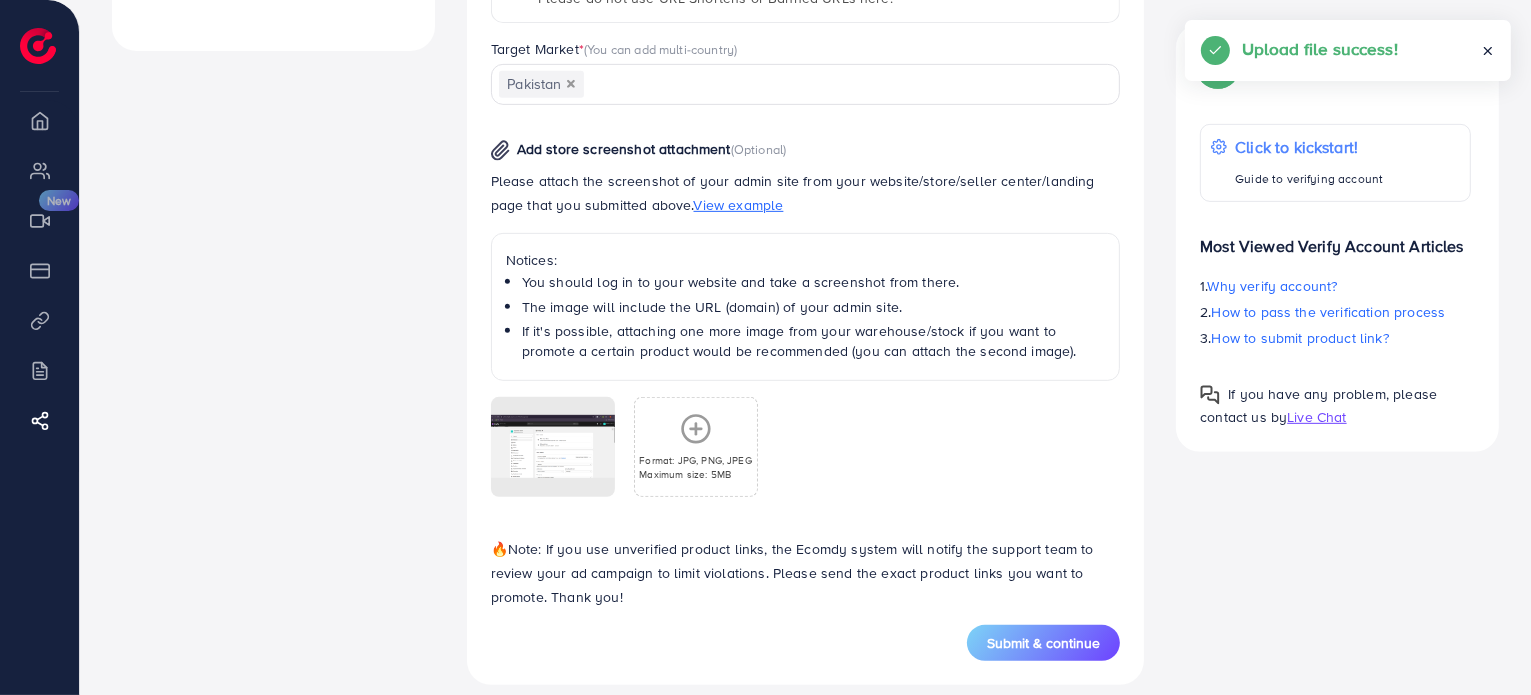 scroll, scrollTop: 917, scrollLeft: 0, axis: vertical 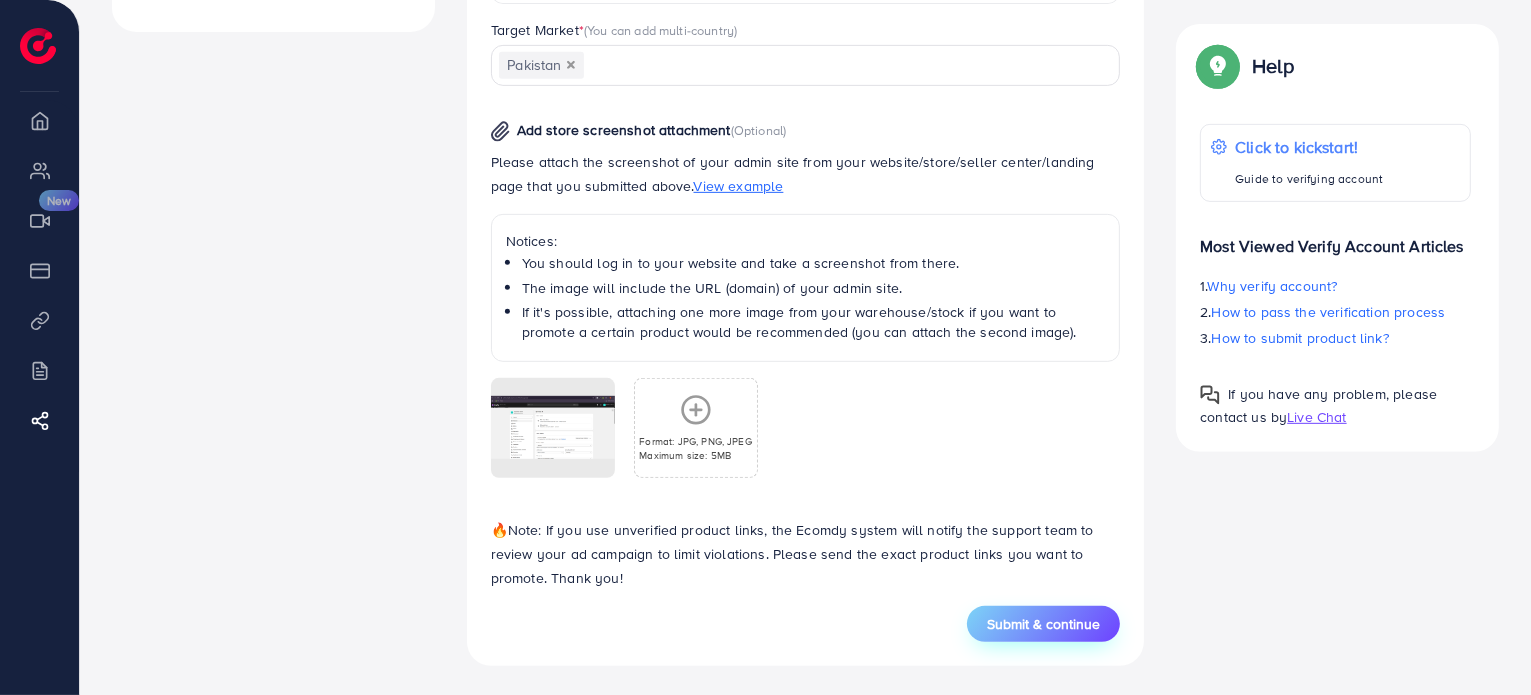 click on "Submit & continue" at bounding box center (1043, 624) 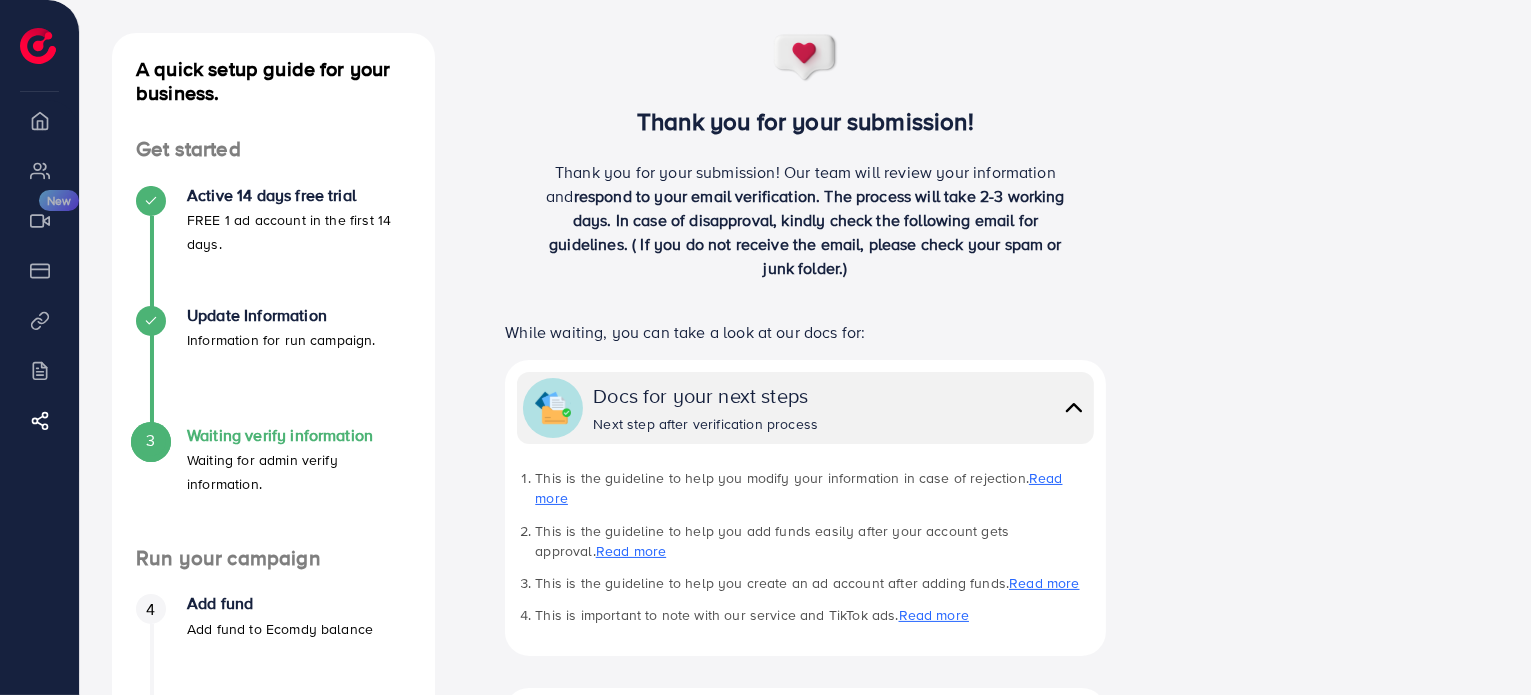 scroll, scrollTop: 90, scrollLeft: 0, axis: vertical 